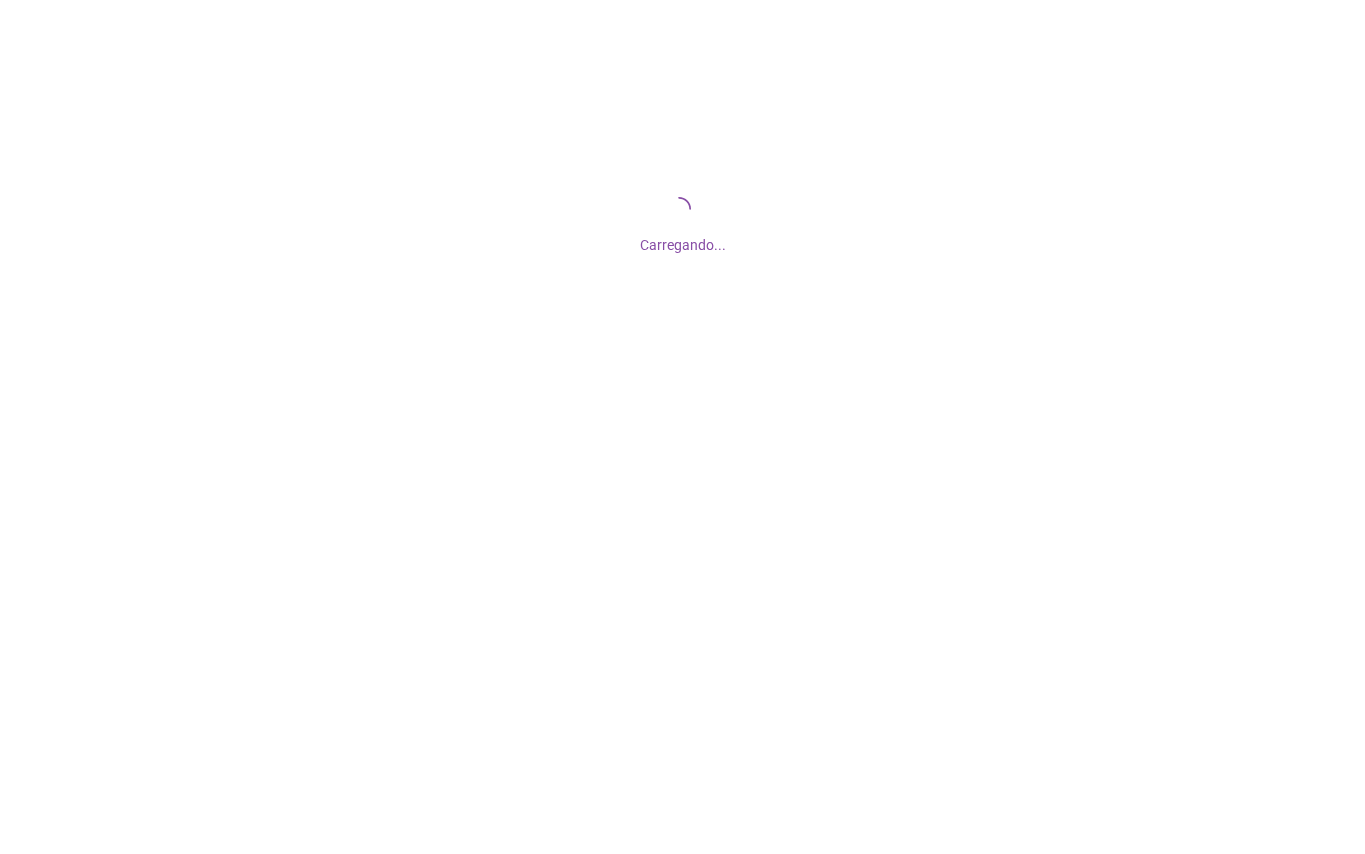 scroll, scrollTop: 0, scrollLeft: 0, axis: both 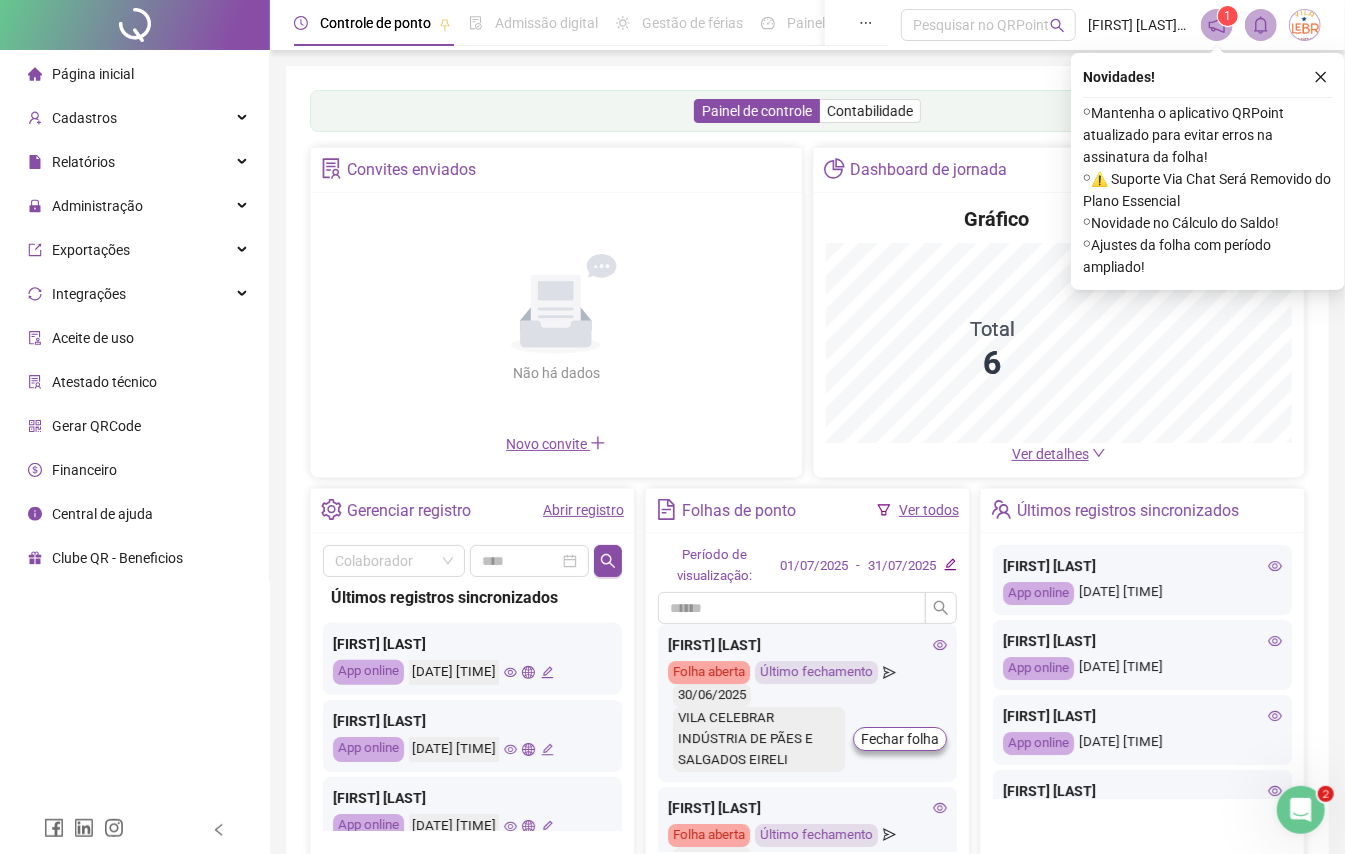 click 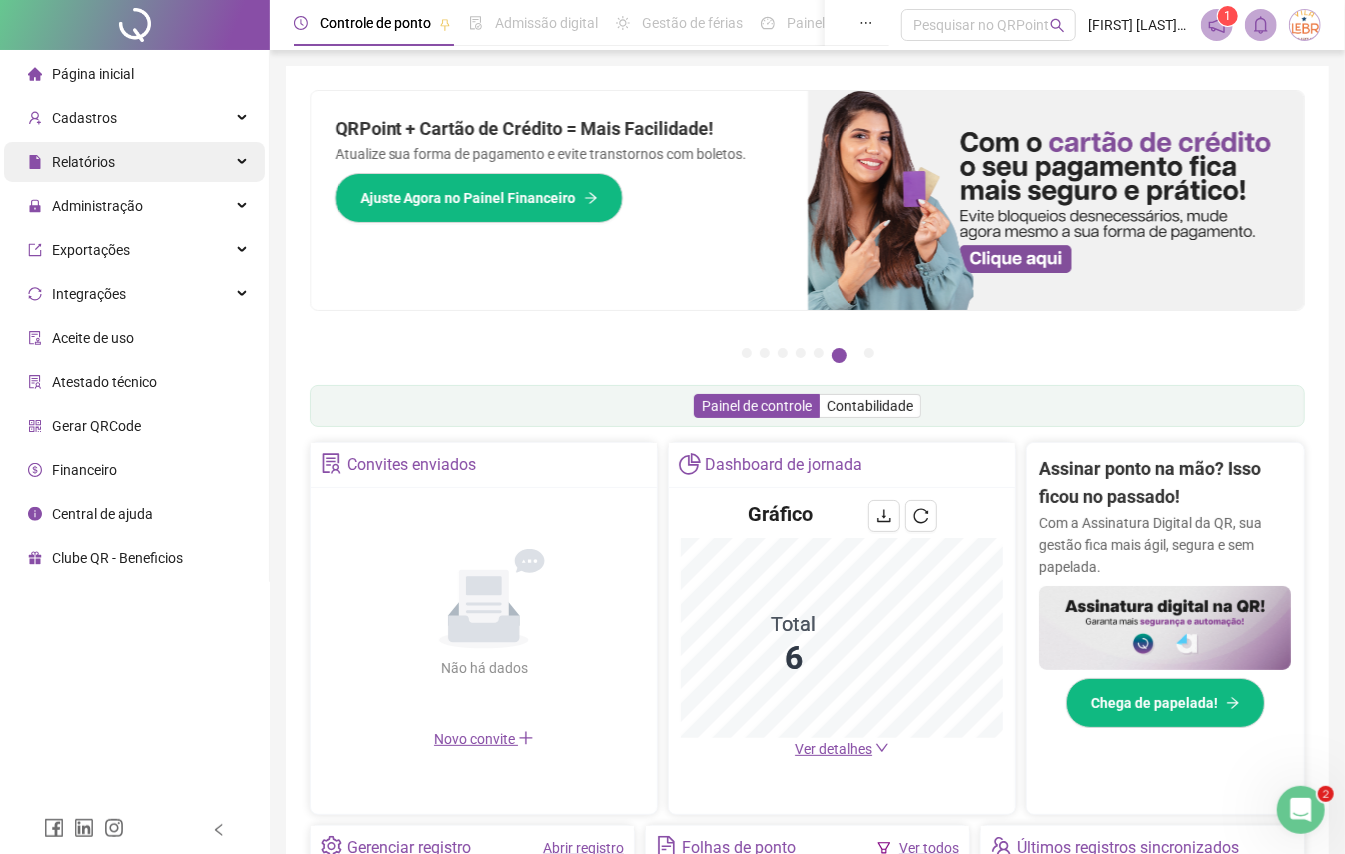 click on "Relatórios" at bounding box center (134, 162) 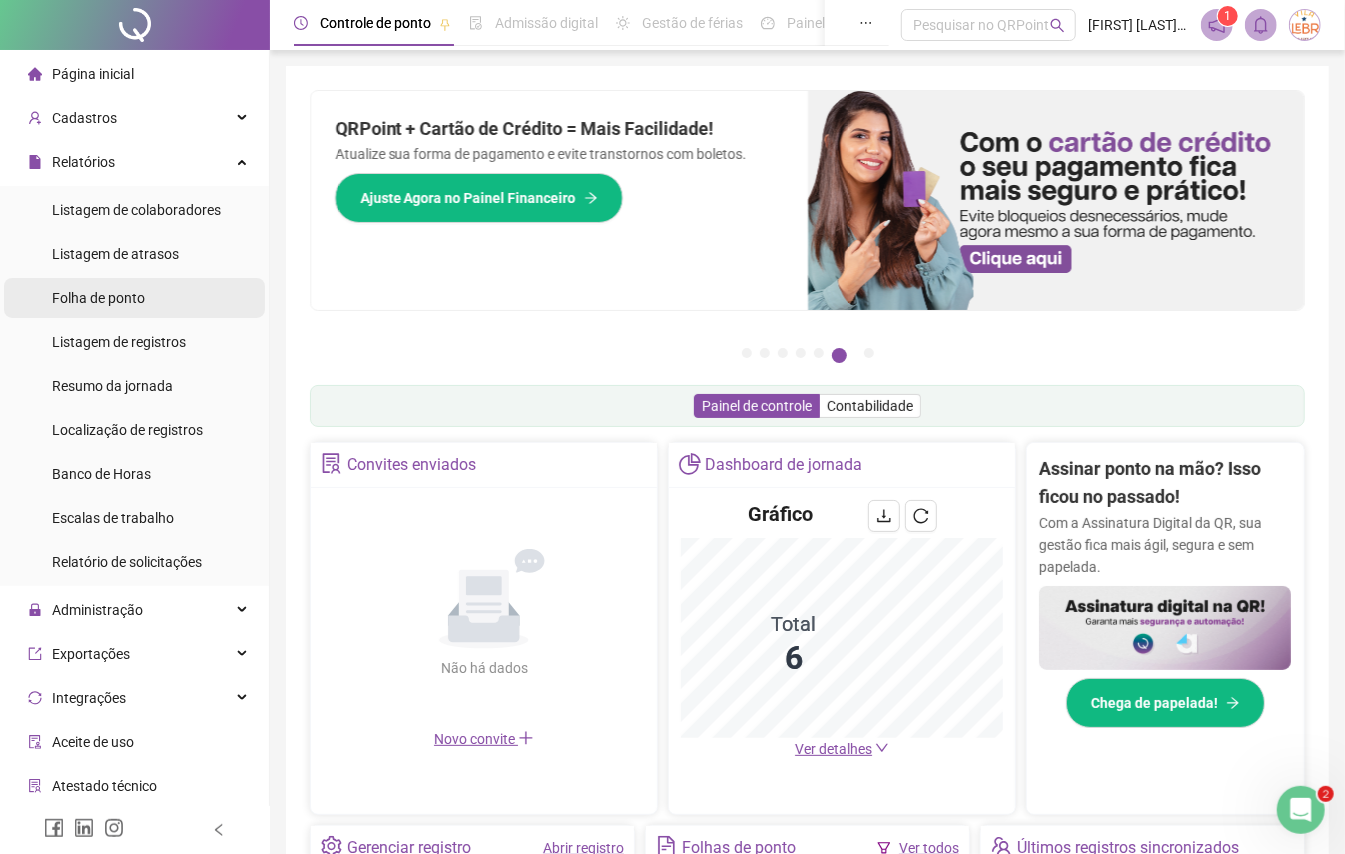 click on "Folha de ponto" at bounding box center (98, 298) 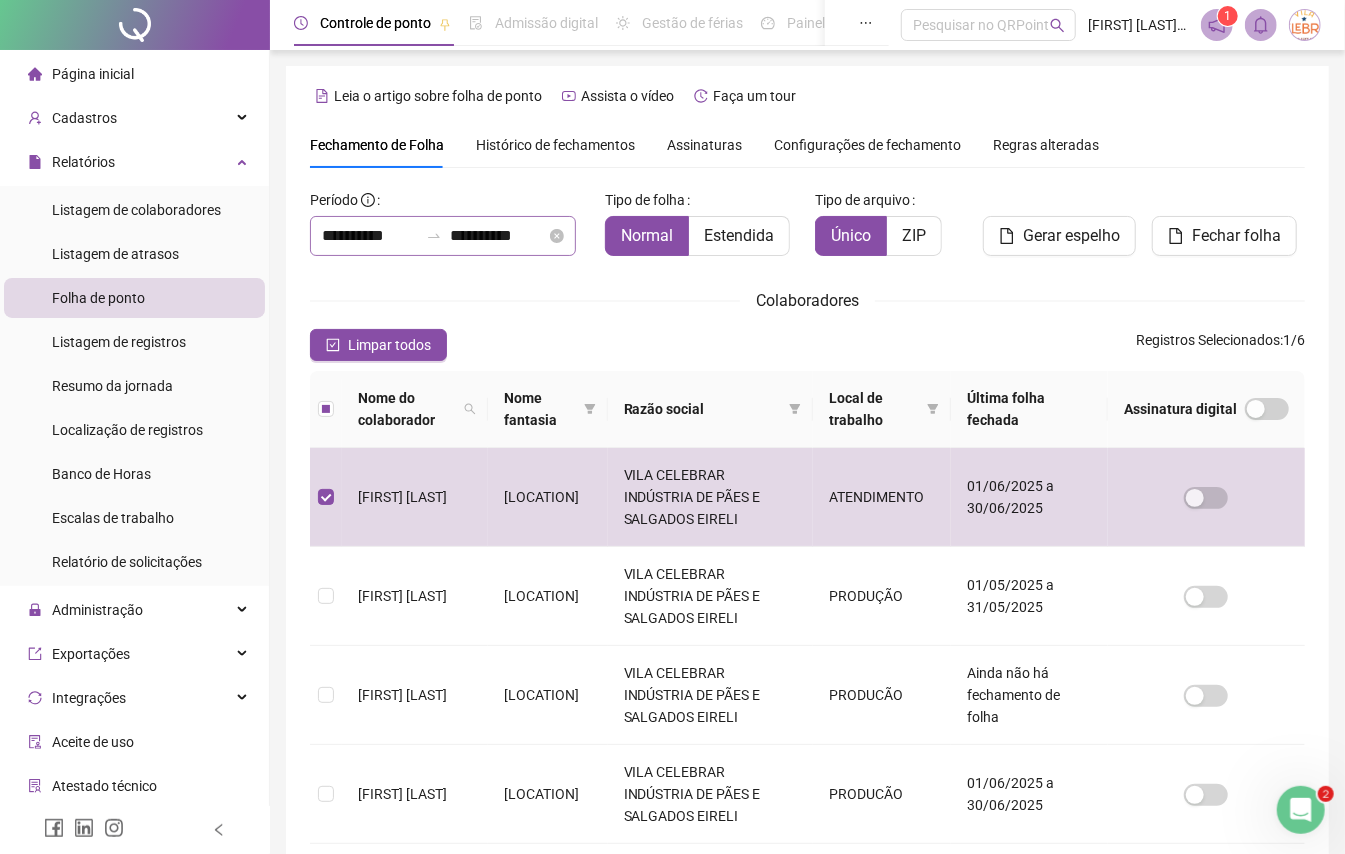 click at bounding box center [434, 236] 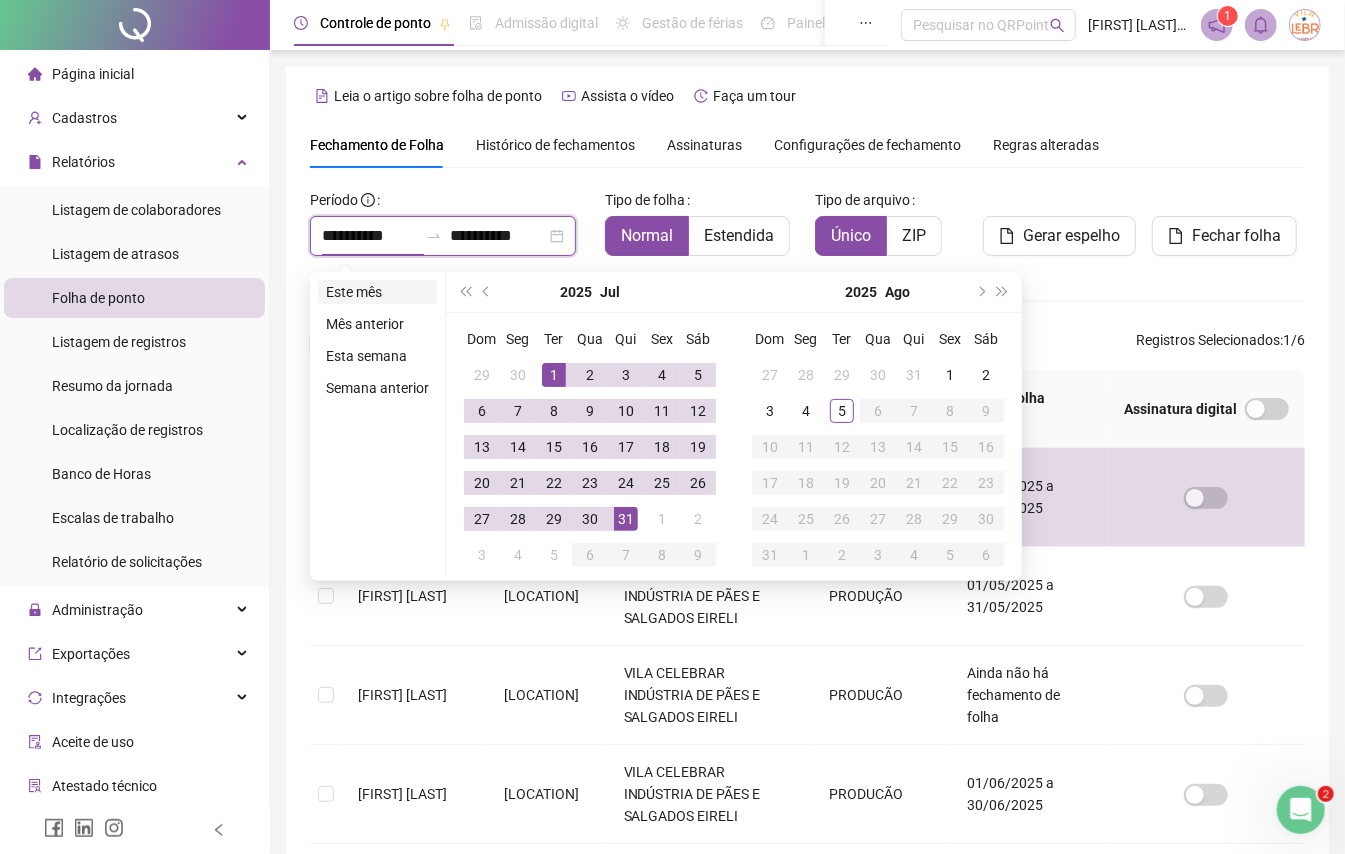 type on "**********" 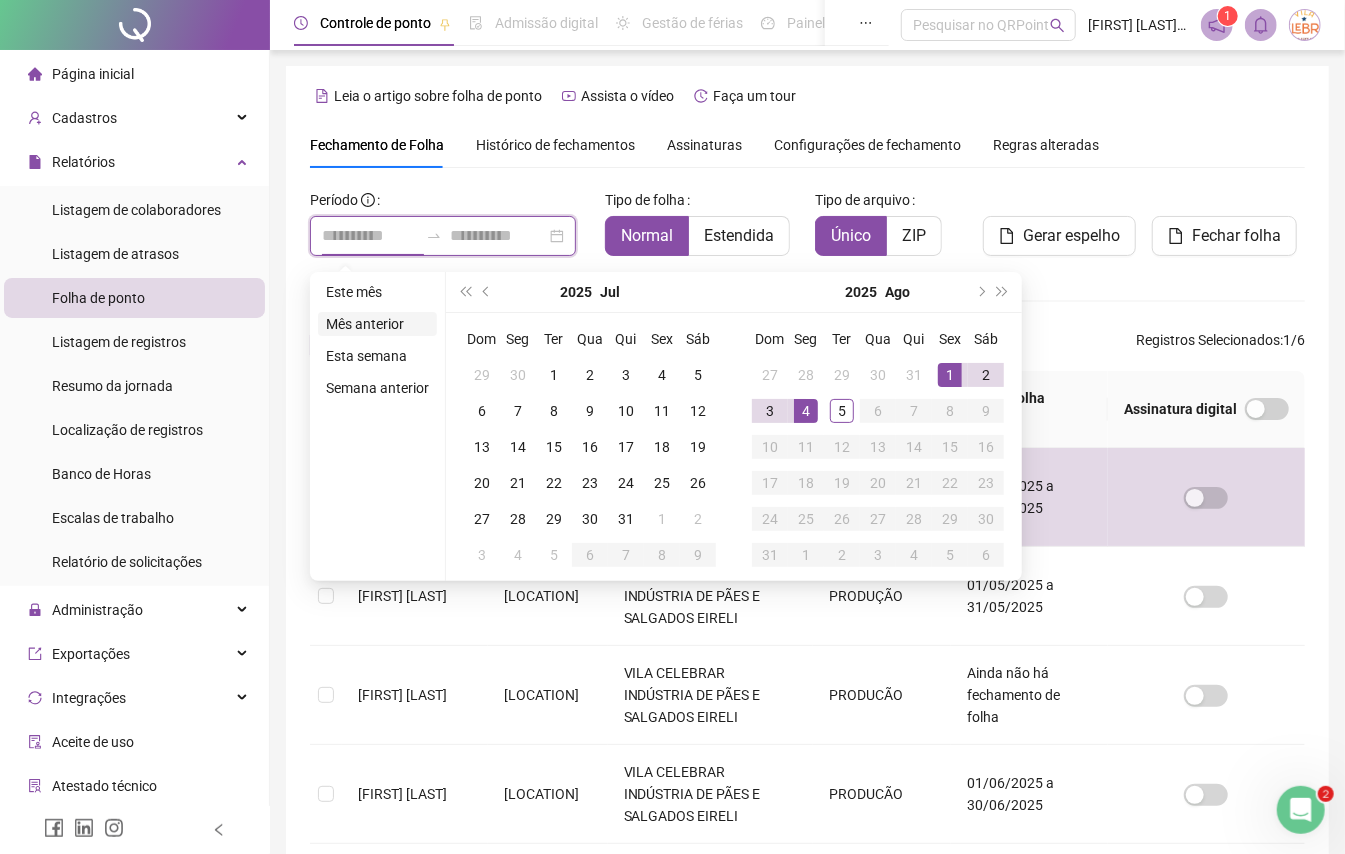 type on "**********" 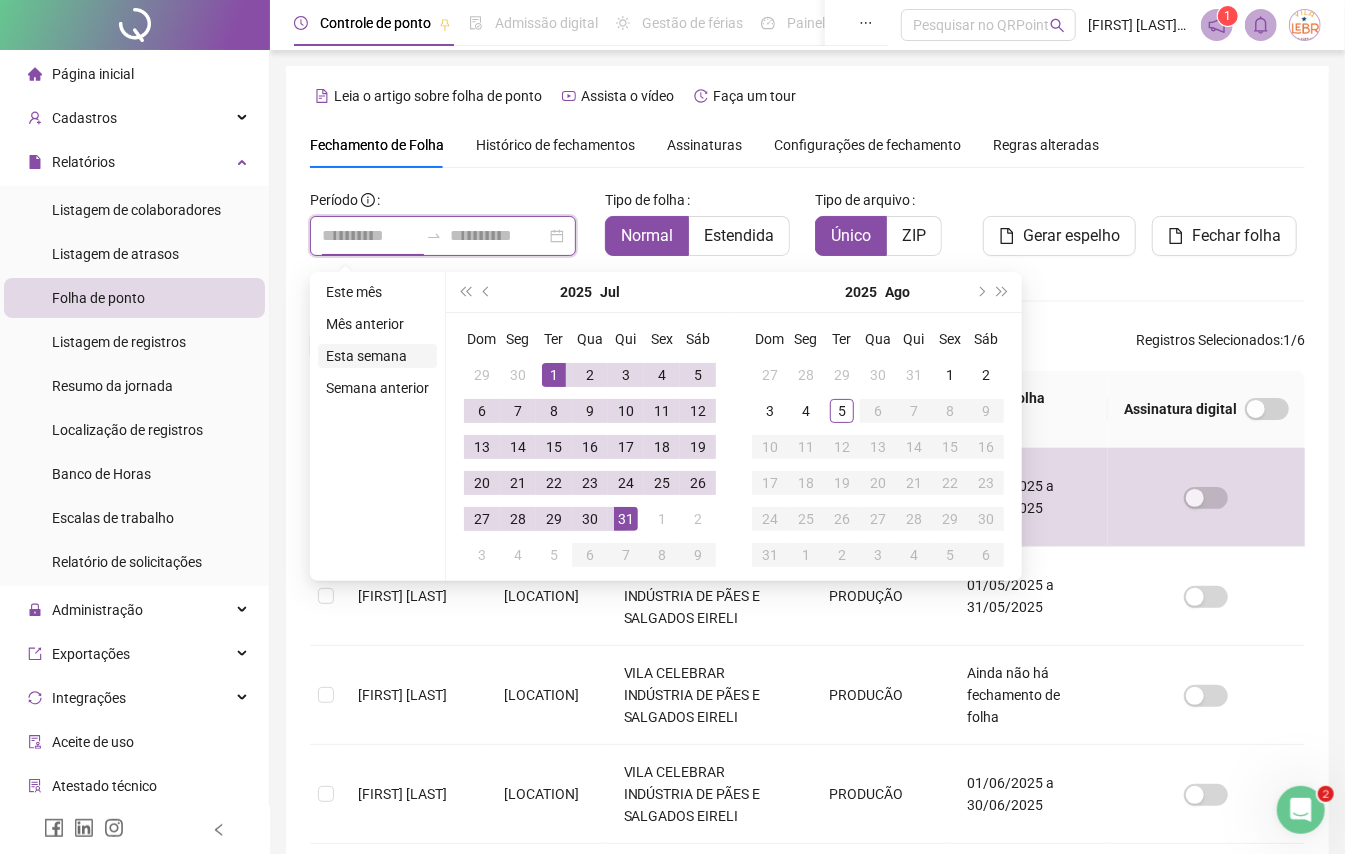 type on "**********" 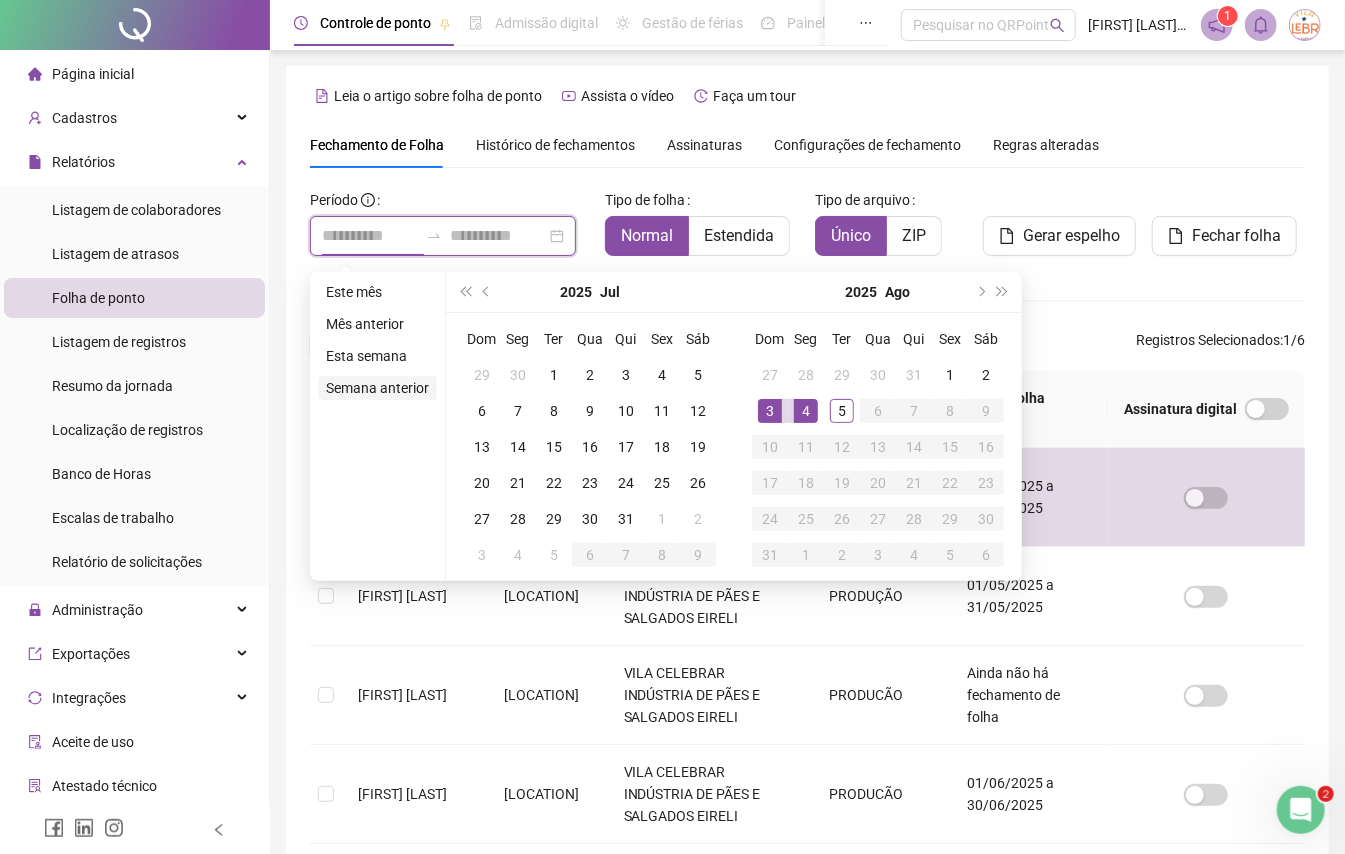 type on "**********" 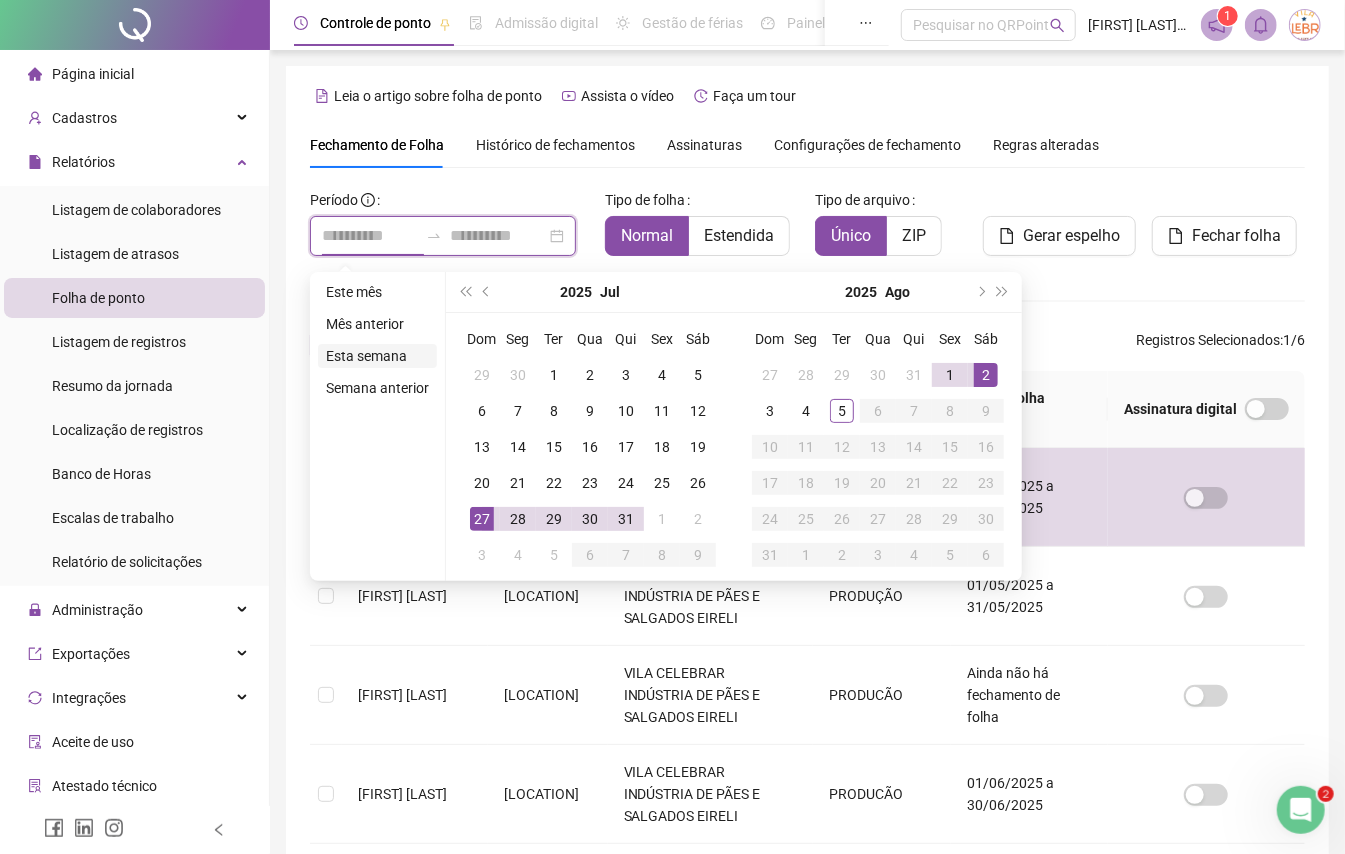 type on "**********" 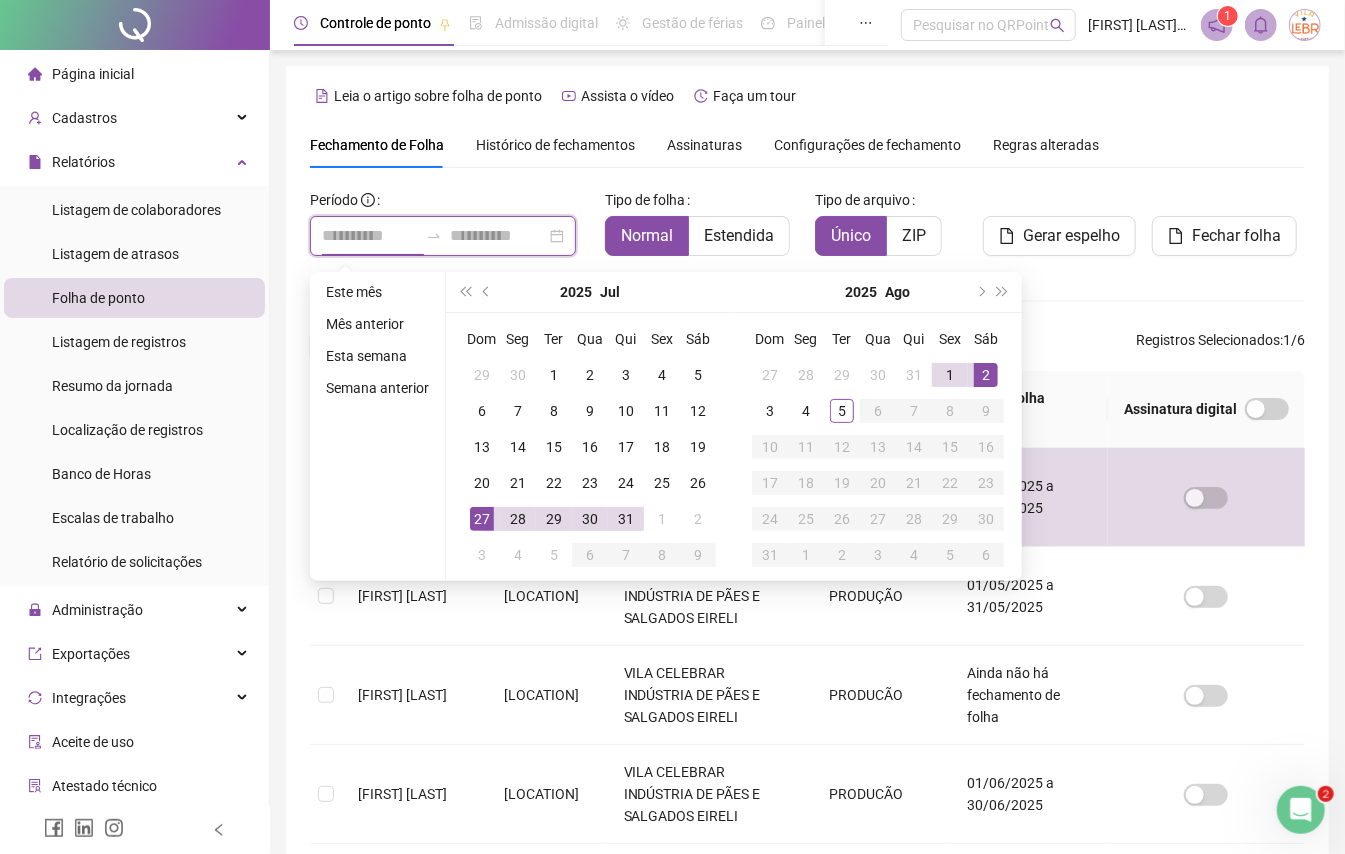type on "**********" 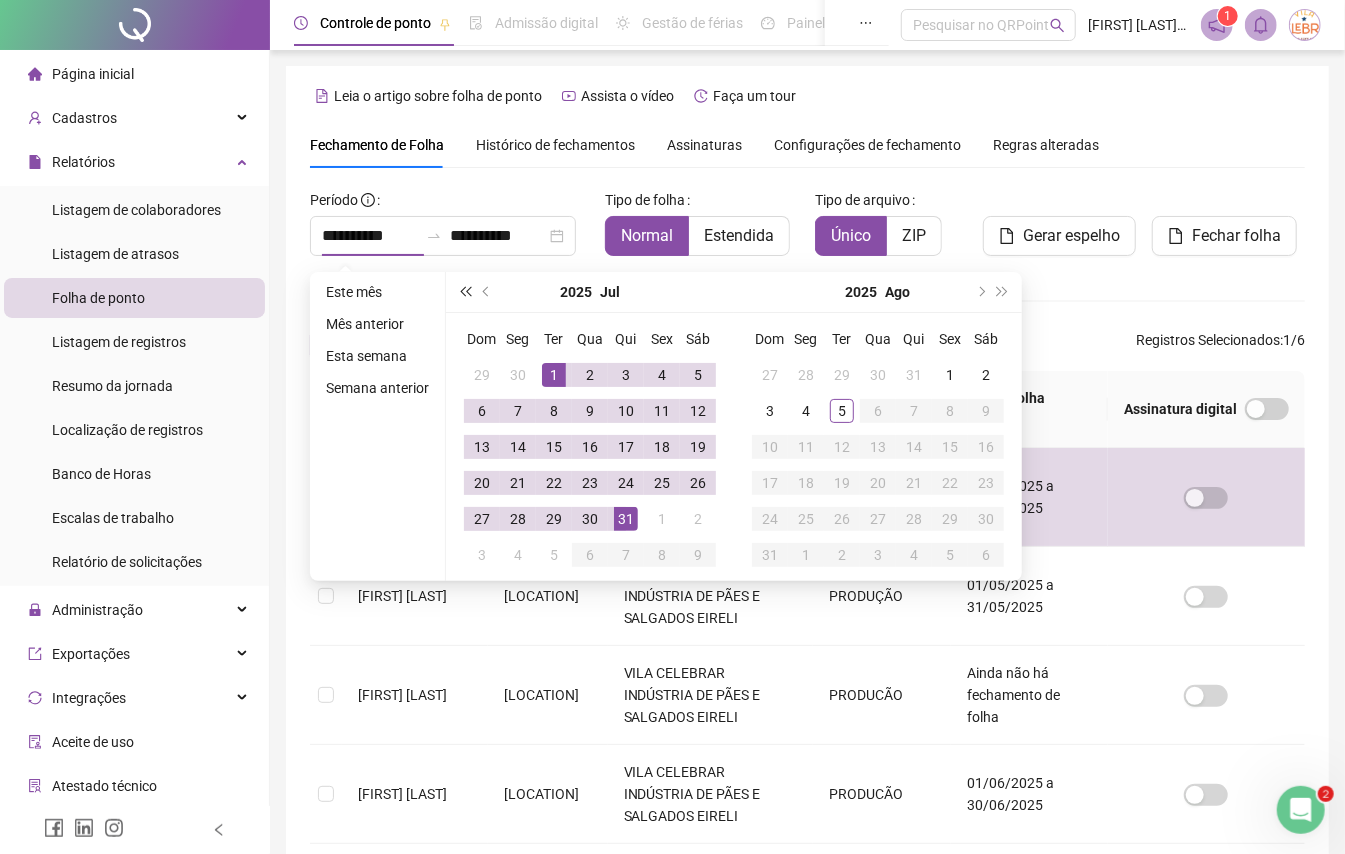 click at bounding box center [465, 292] 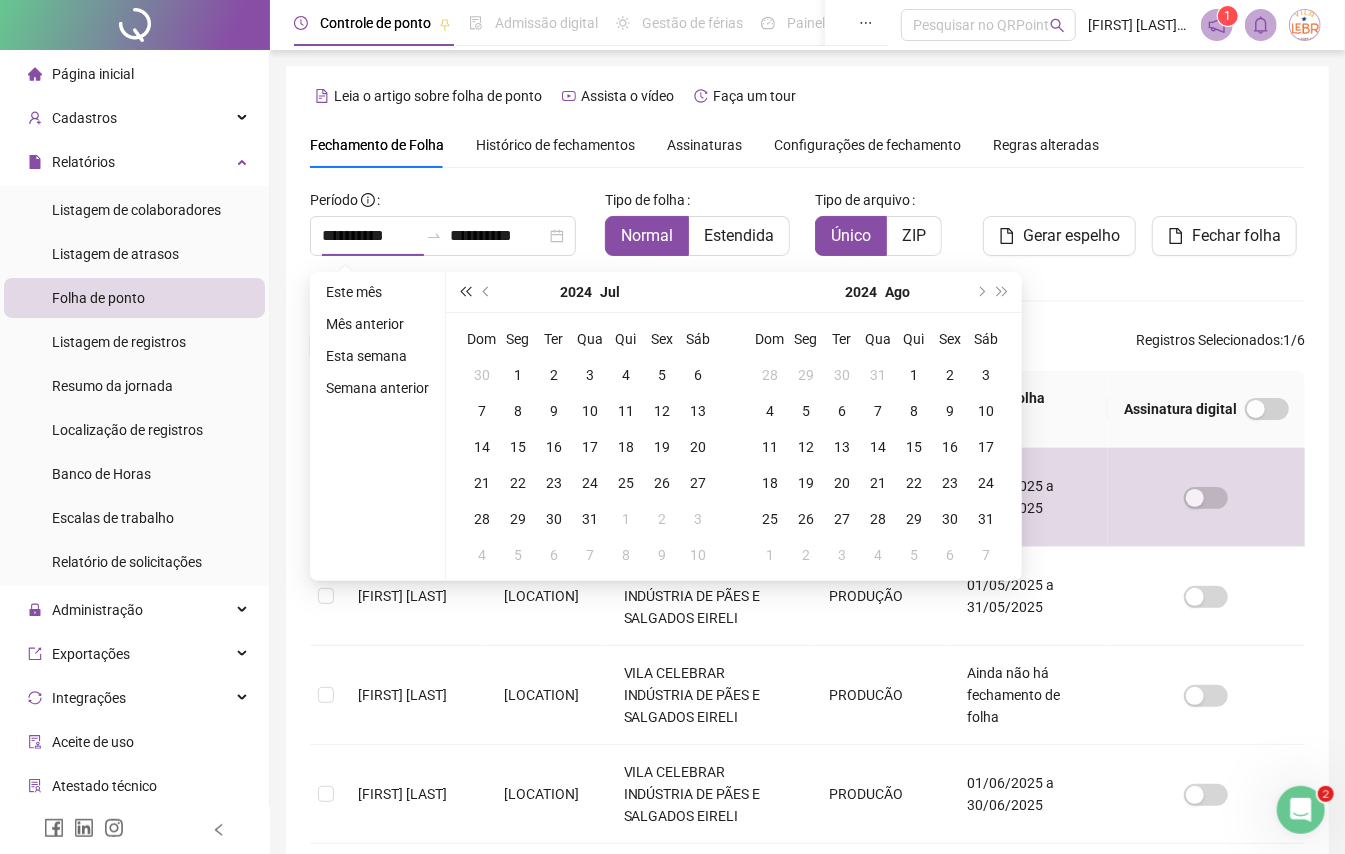 click at bounding box center (465, 292) 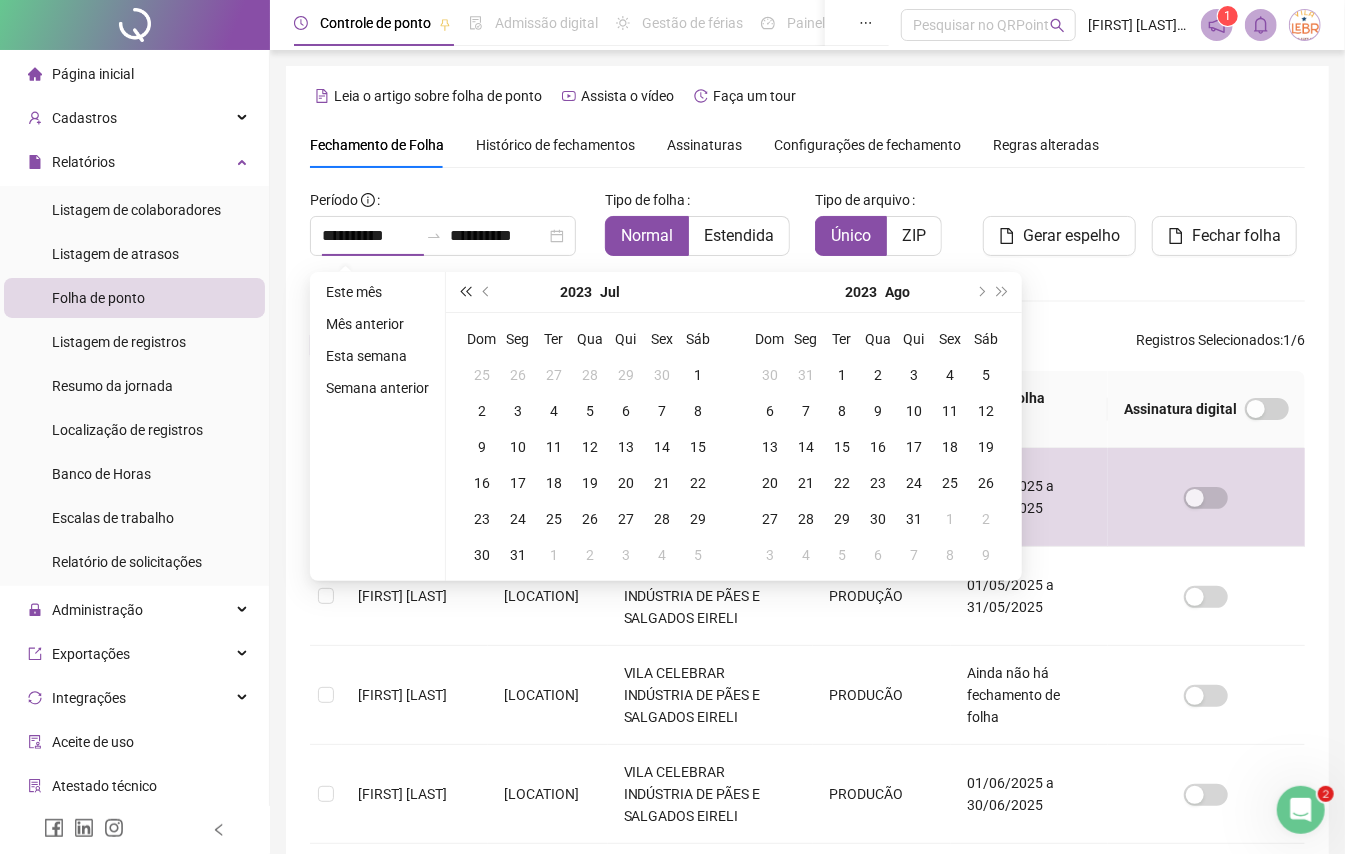 click at bounding box center (465, 292) 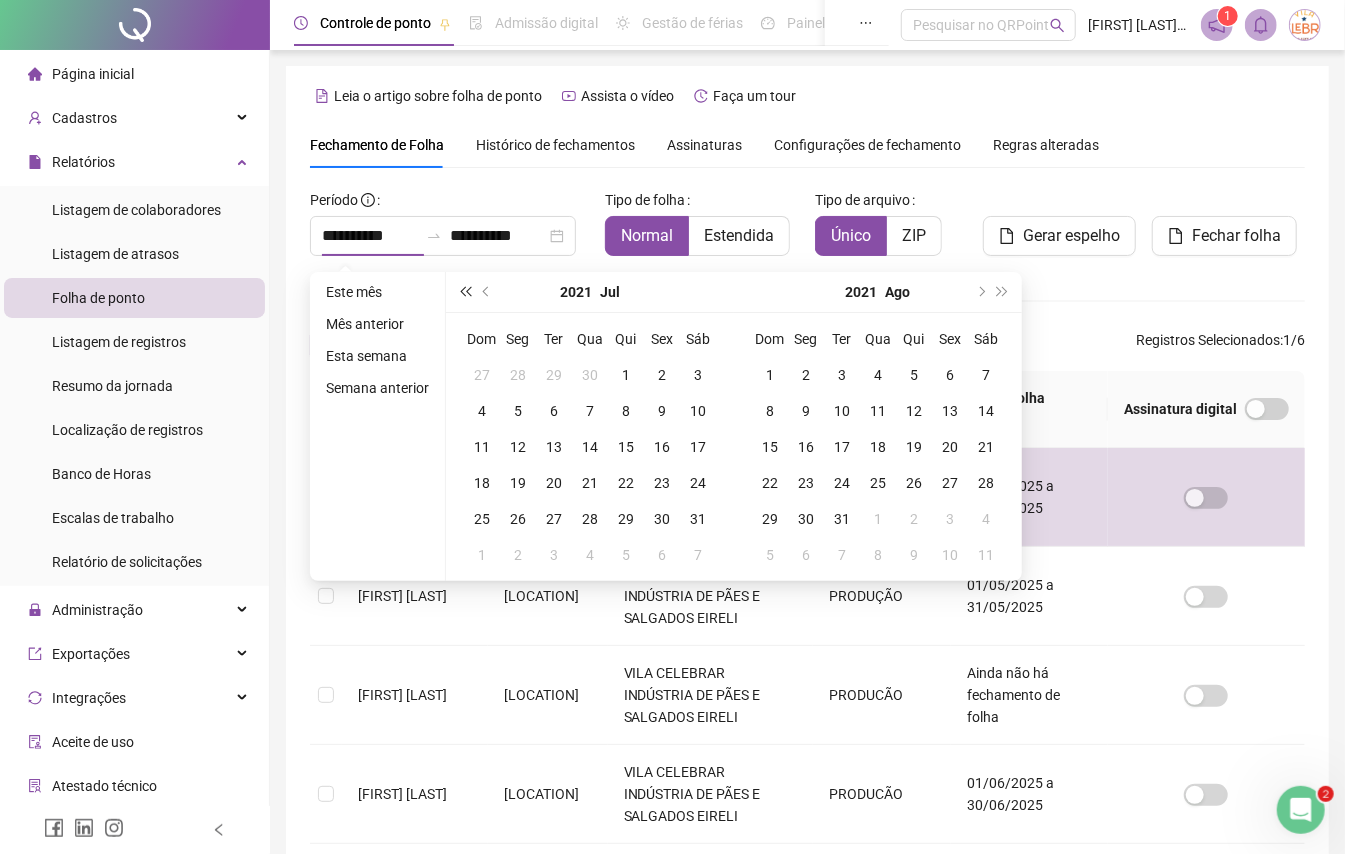 click at bounding box center [465, 292] 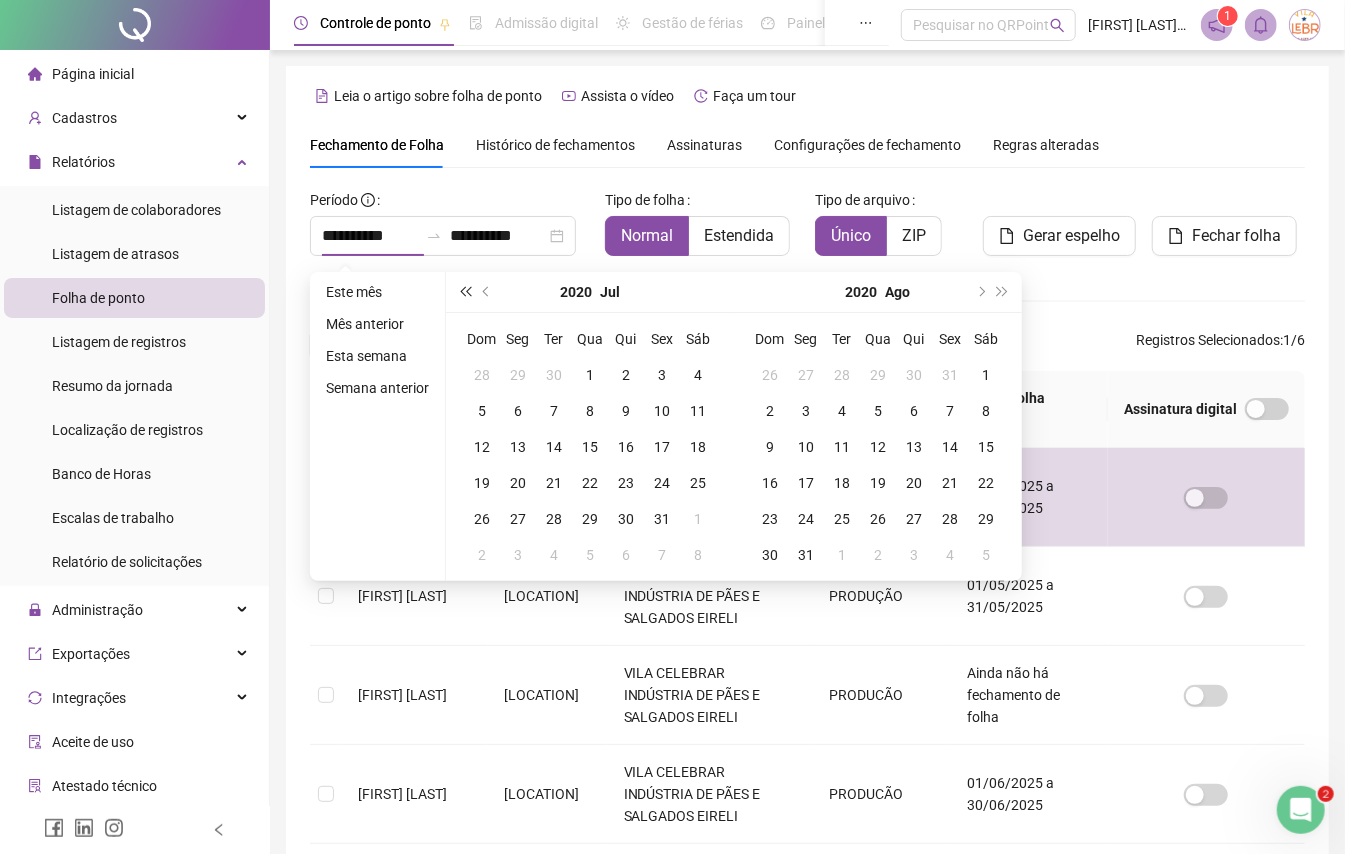 click at bounding box center [465, 292] 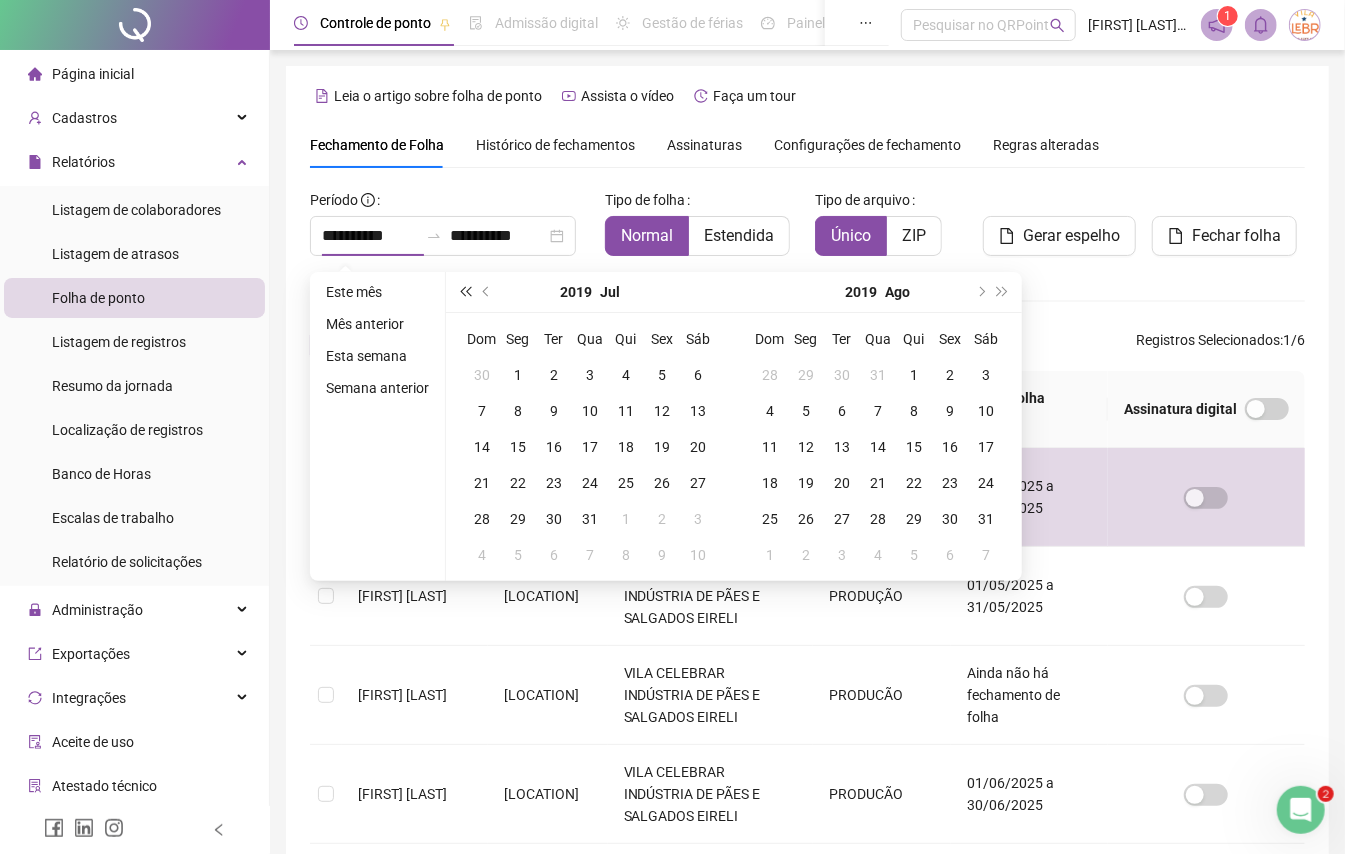 click at bounding box center [465, 292] 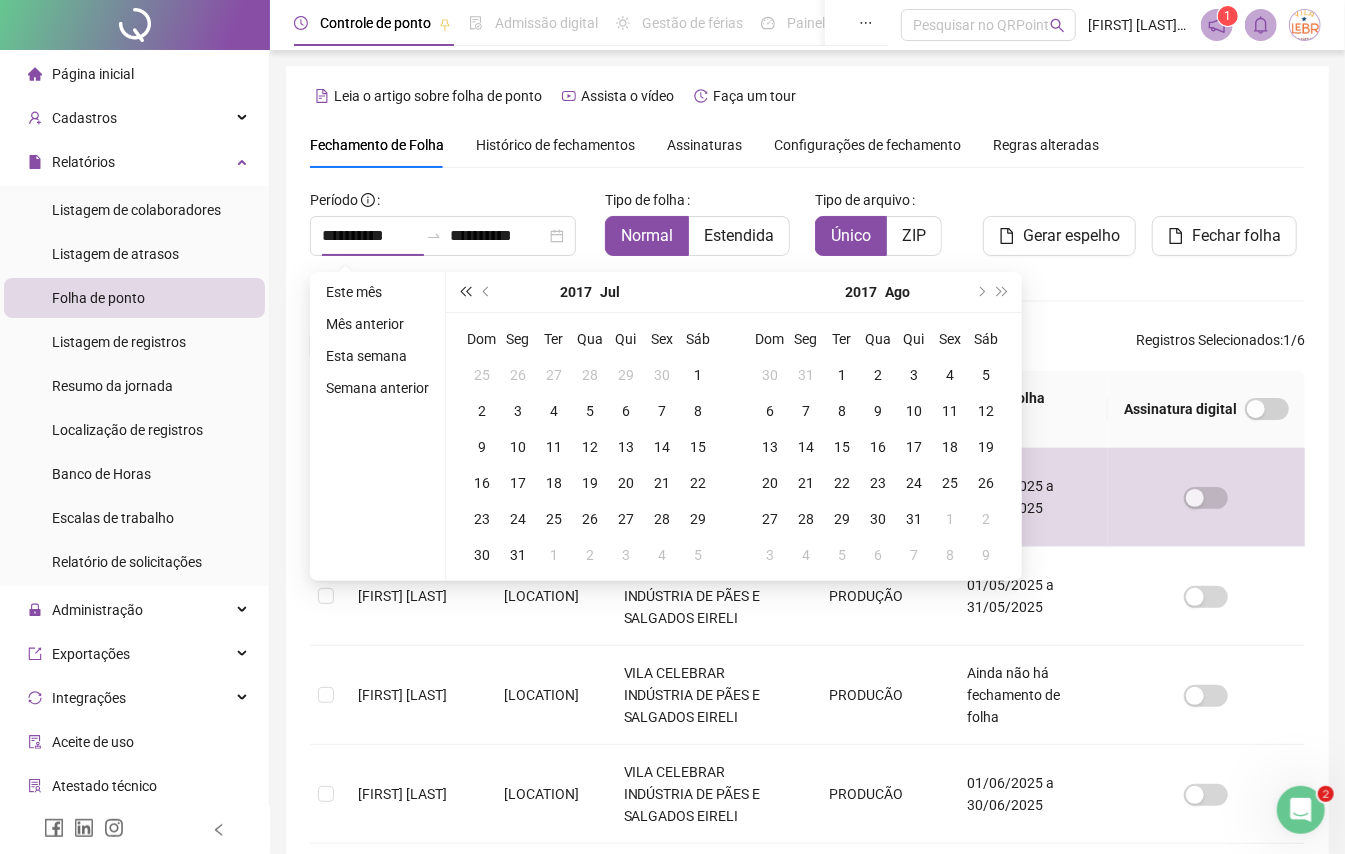click at bounding box center [465, 292] 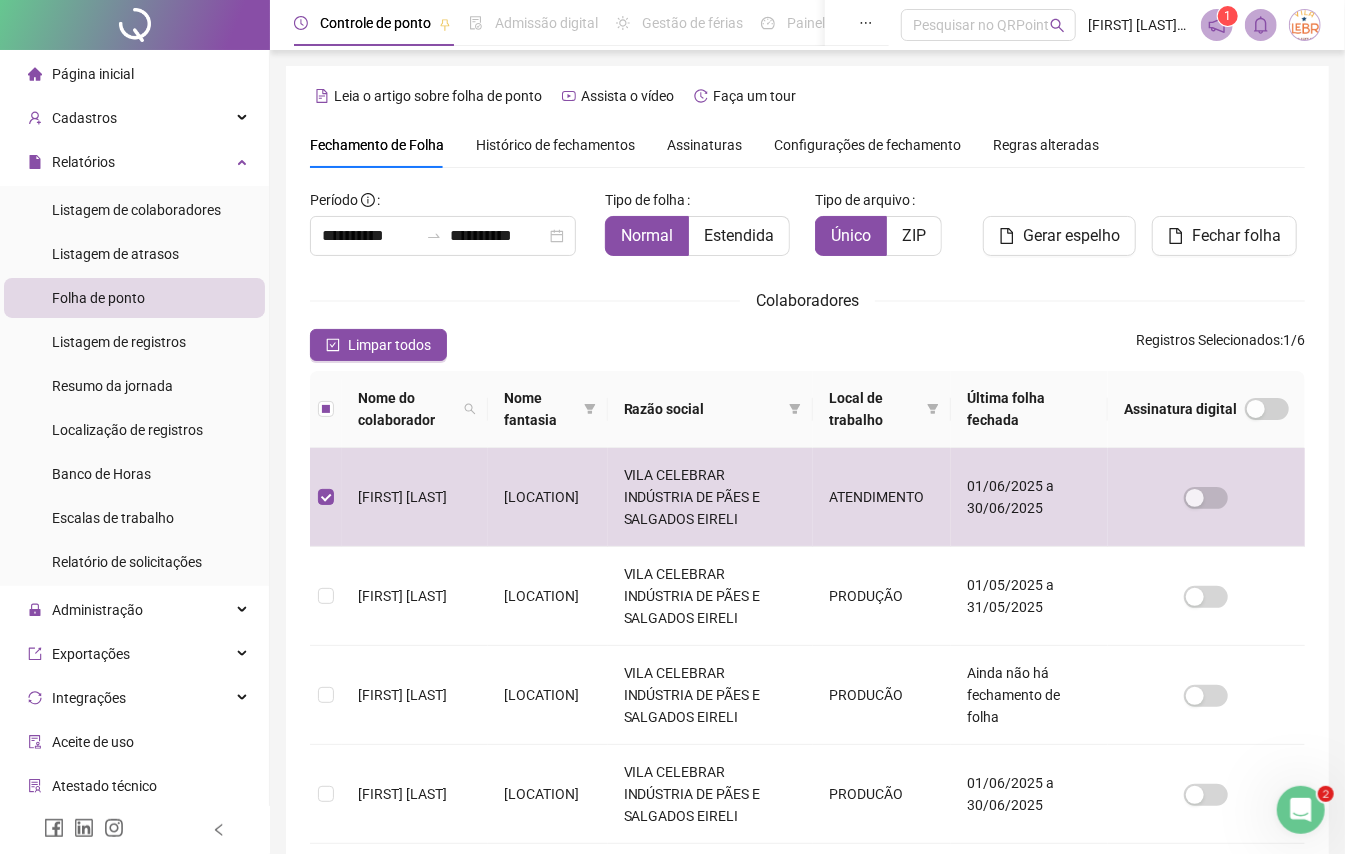 click on "Histórico de fechamentos" at bounding box center (555, 145) 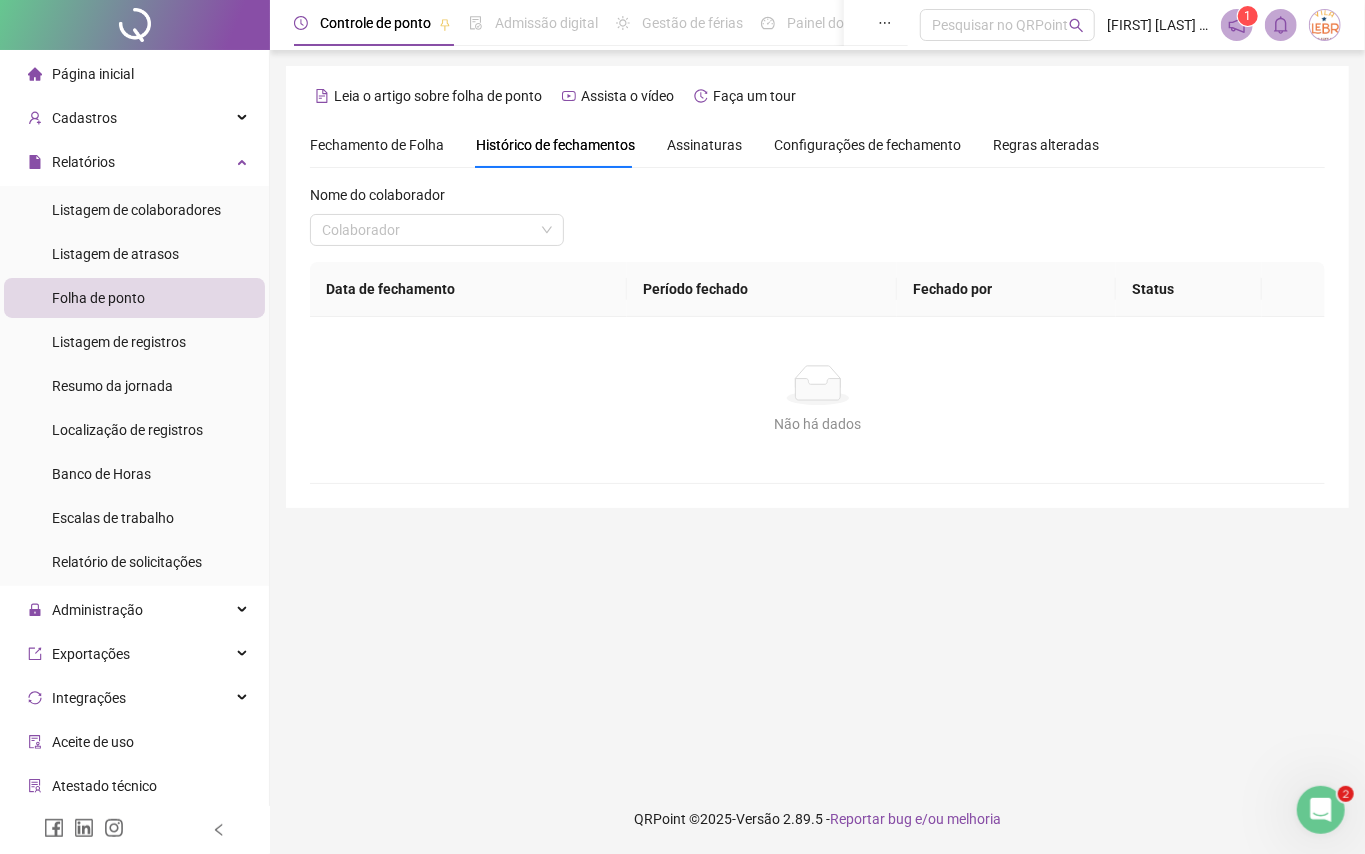 click on "Assinaturas" at bounding box center (704, 145) 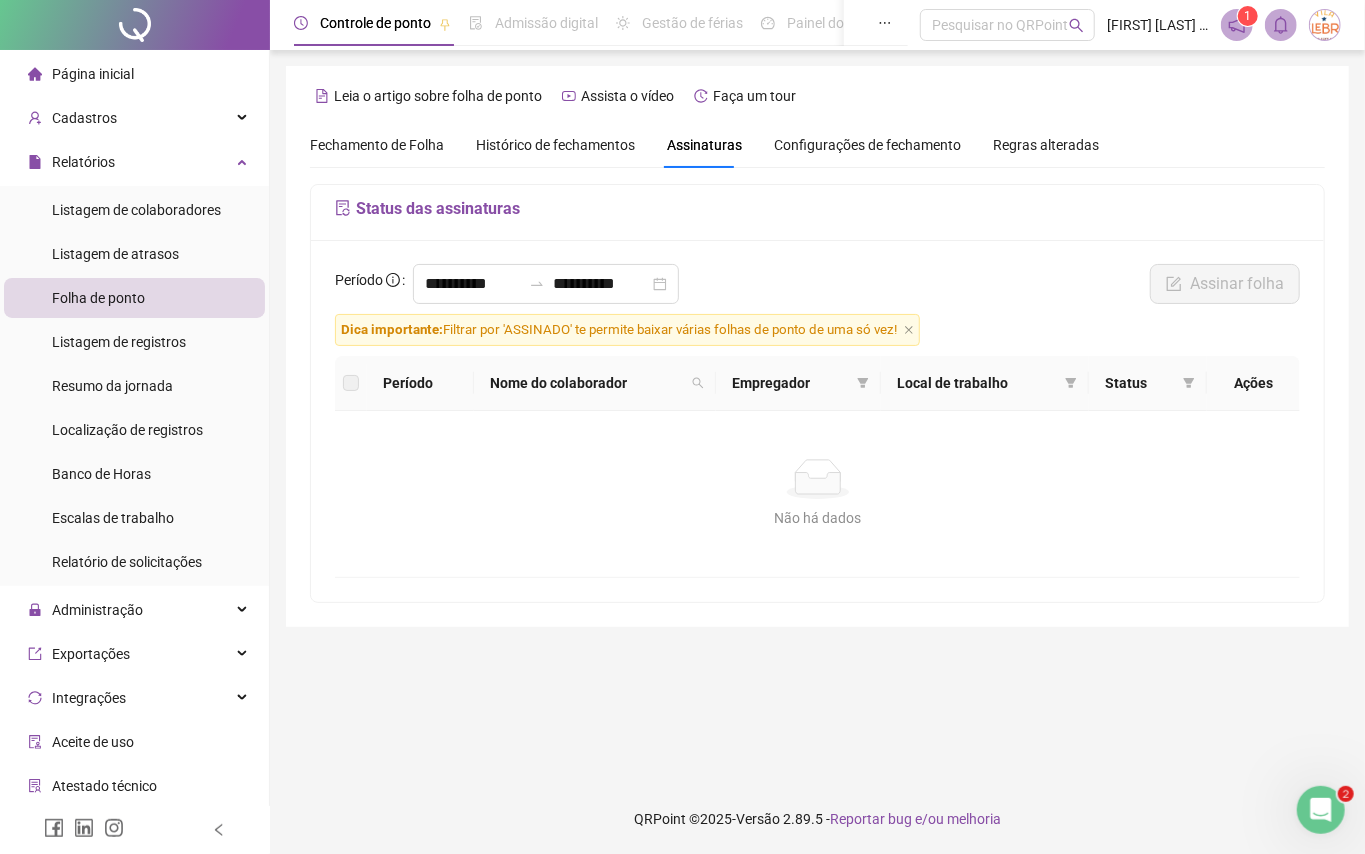 click on "Configurações de fechamento" at bounding box center [867, 145] 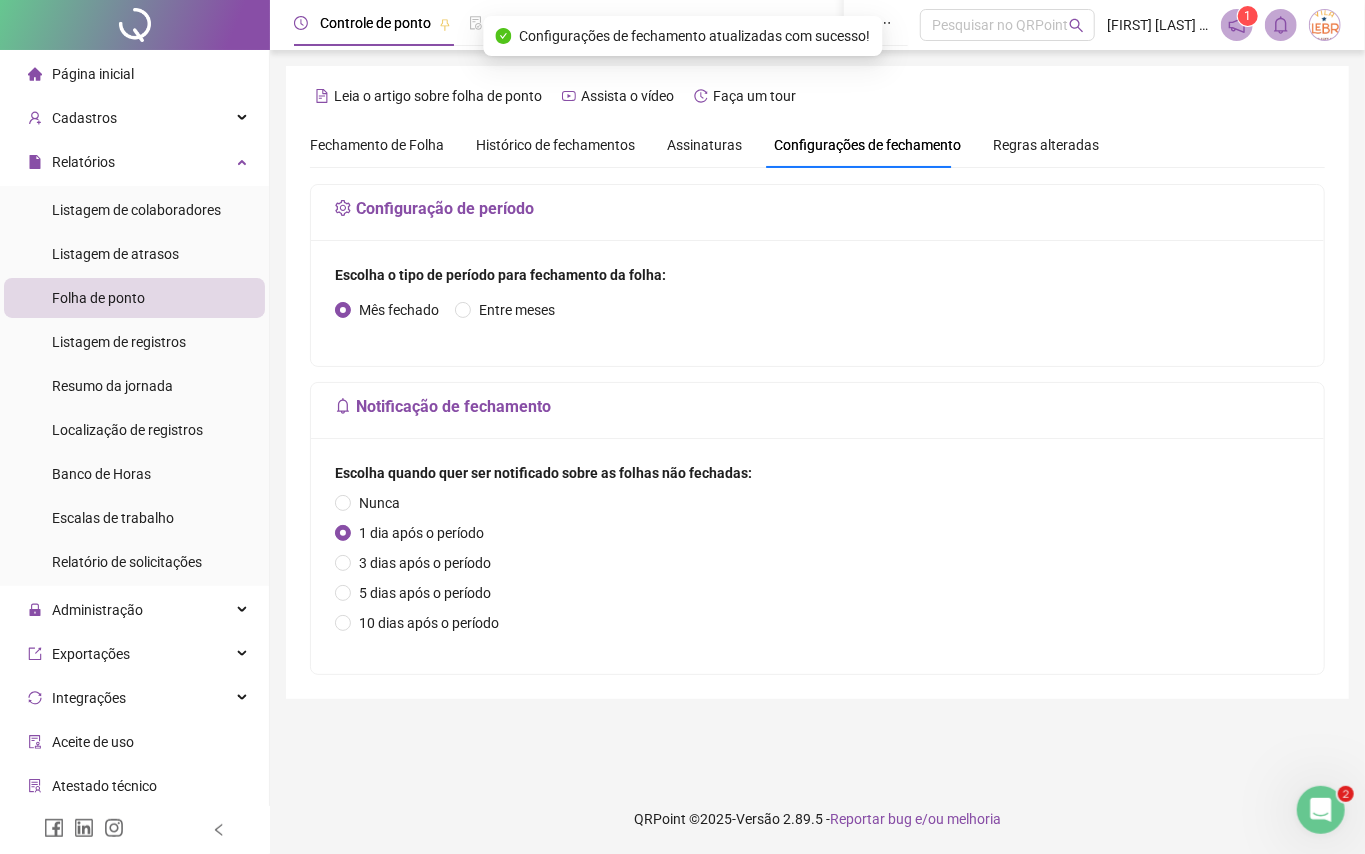 click on "Regras alteradas" at bounding box center [1046, 145] 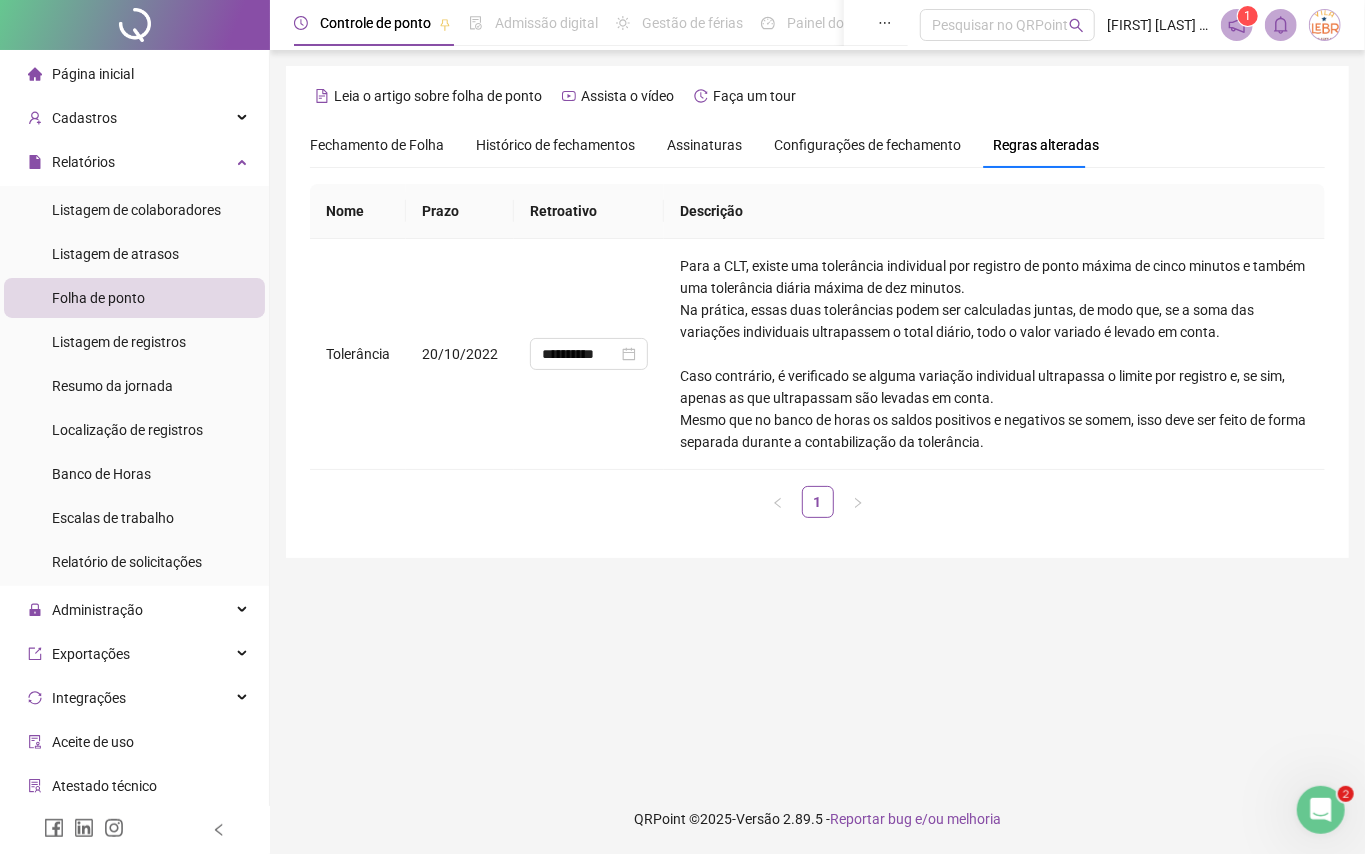 click on "Fechamento de Folha" at bounding box center [377, 145] 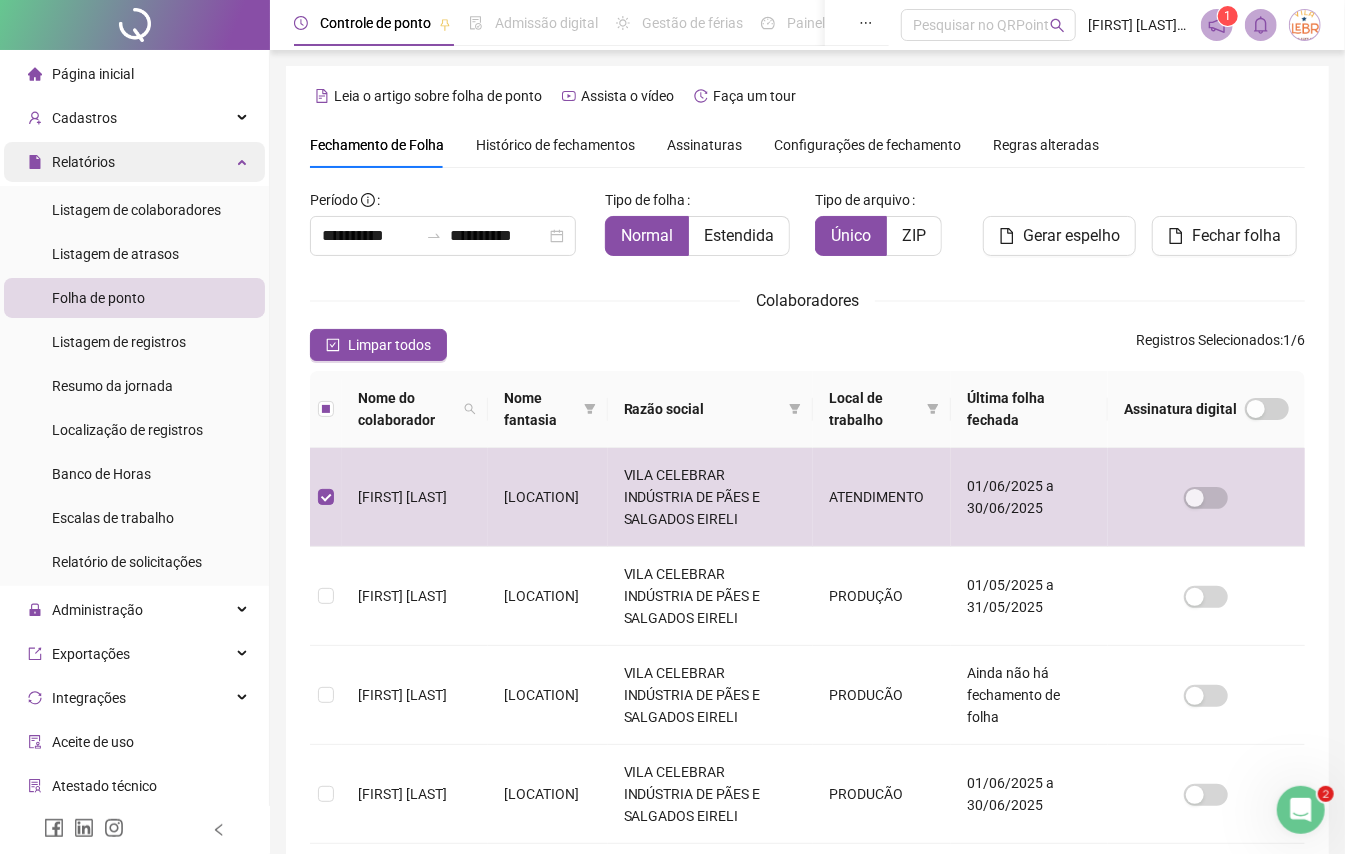 click on "Relatórios" at bounding box center [134, 162] 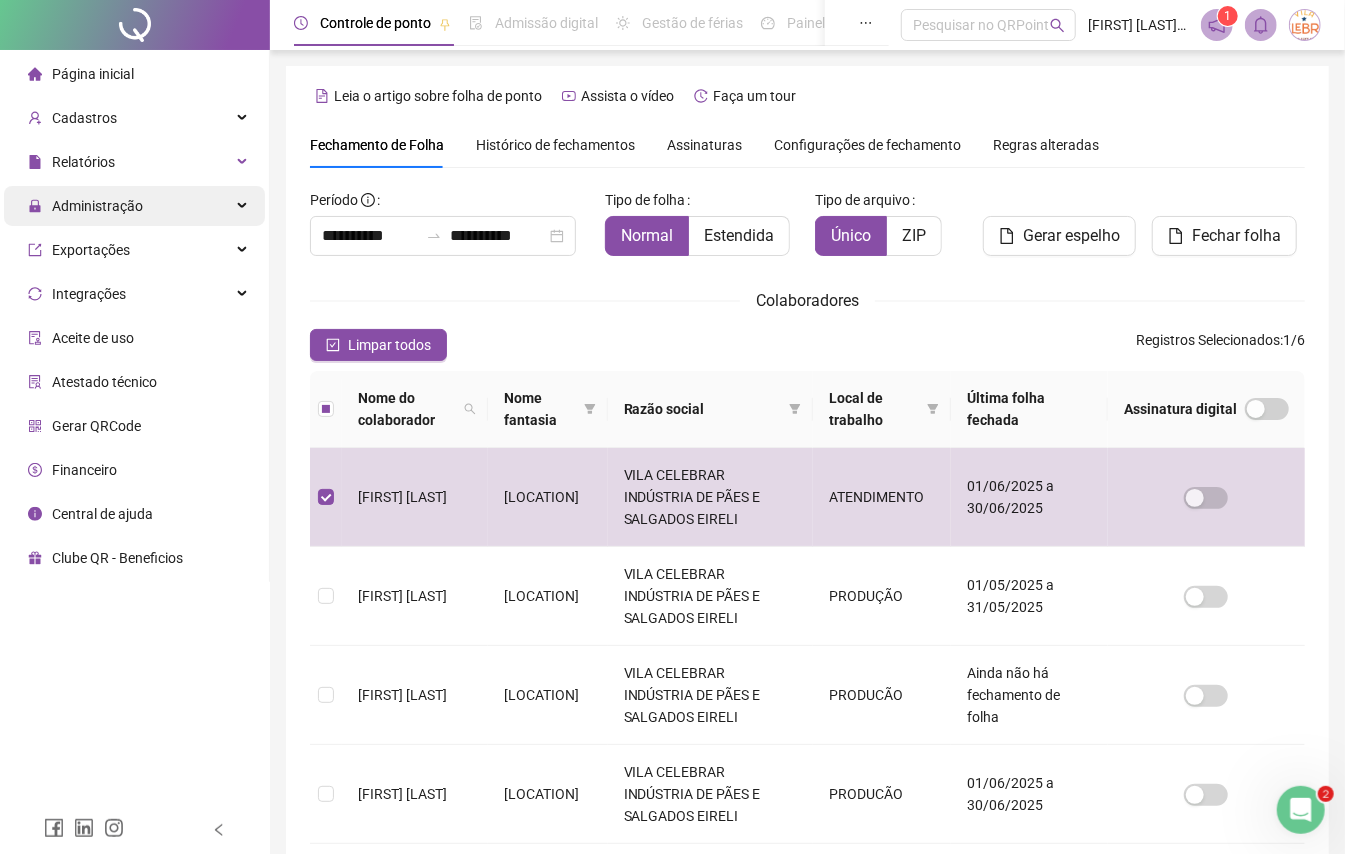 click on "Administração" at bounding box center (97, 206) 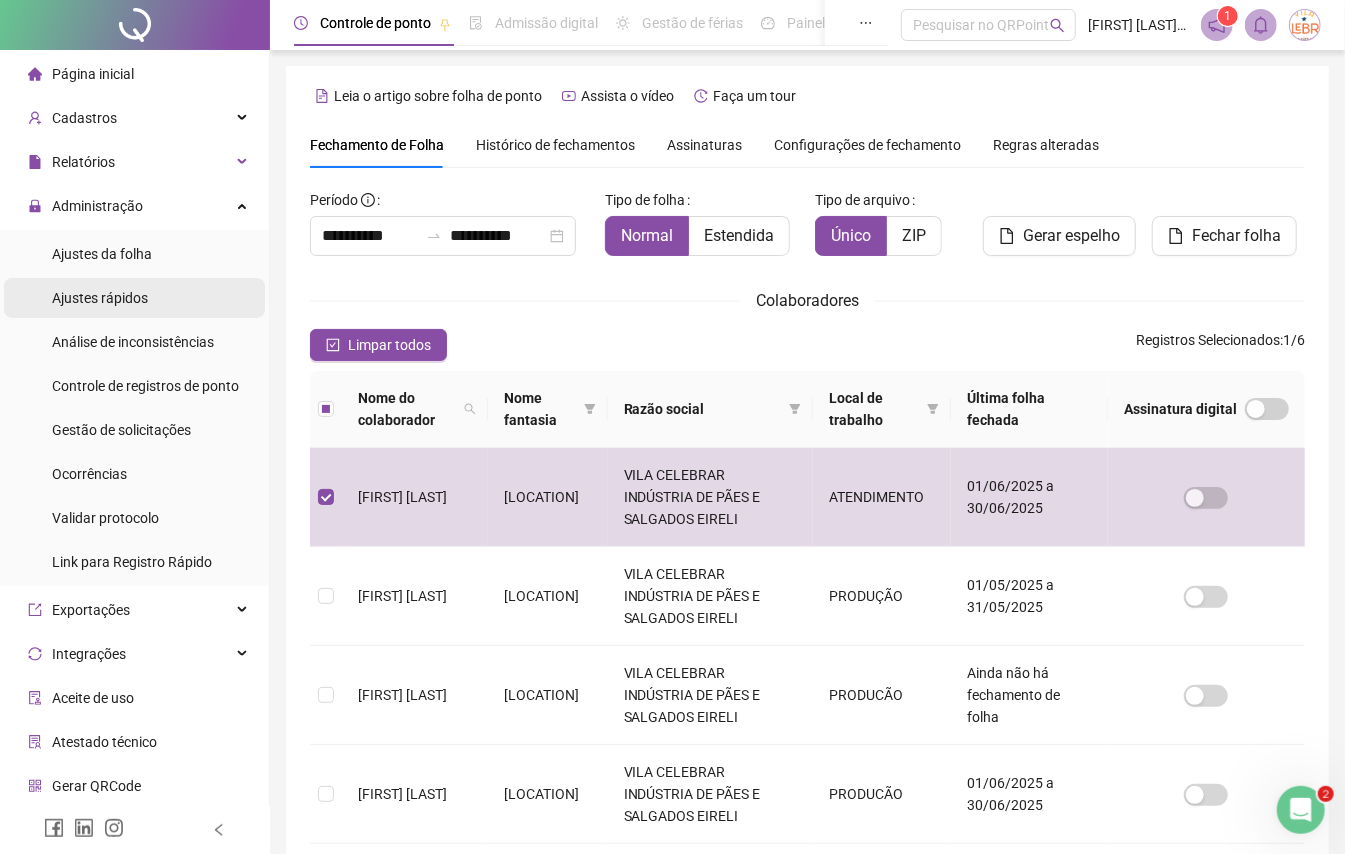 click on "Ajustes rápidos" at bounding box center [134, 298] 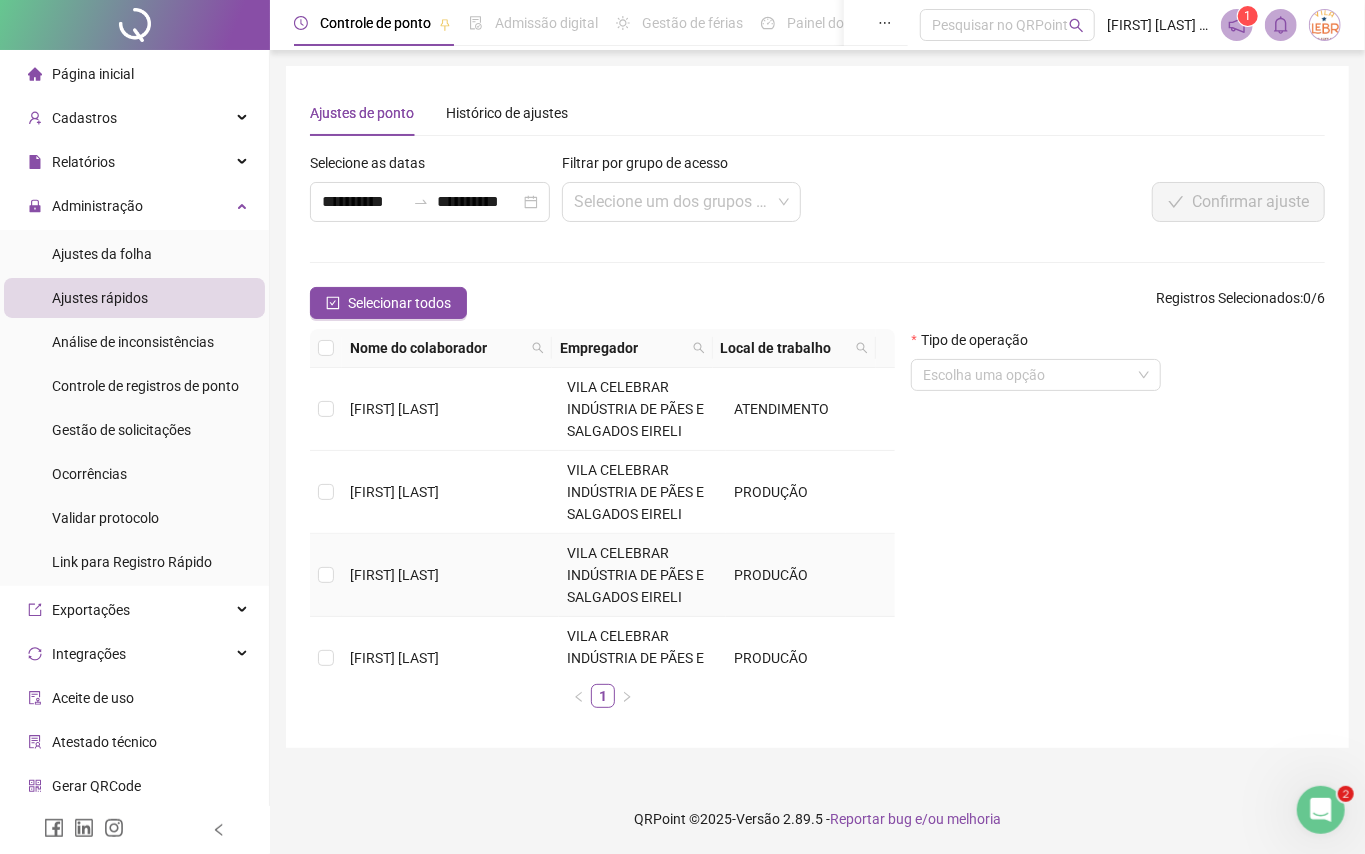 click at bounding box center [326, 575] 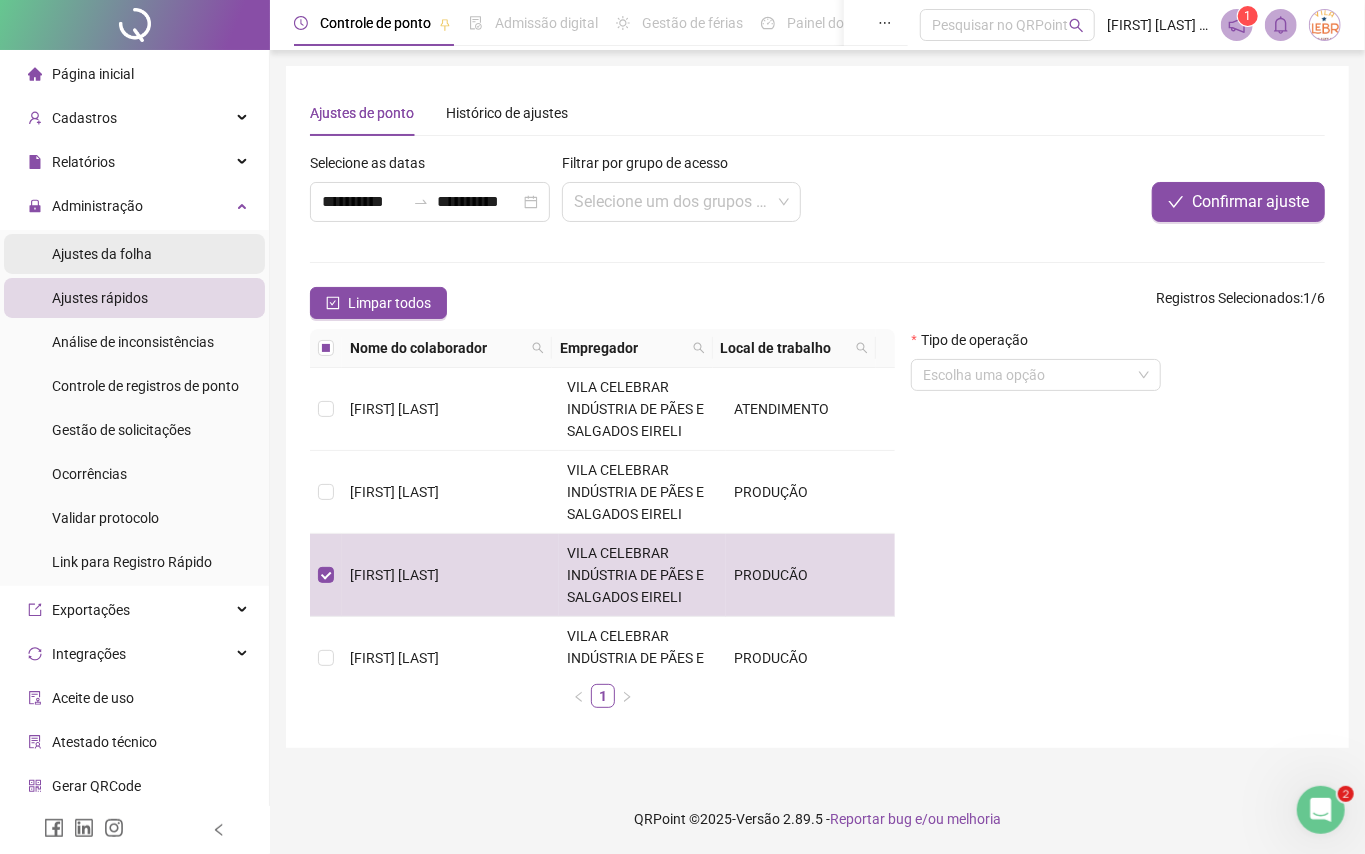 click on "Ajustes da folha" at bounding box center (102, 254) 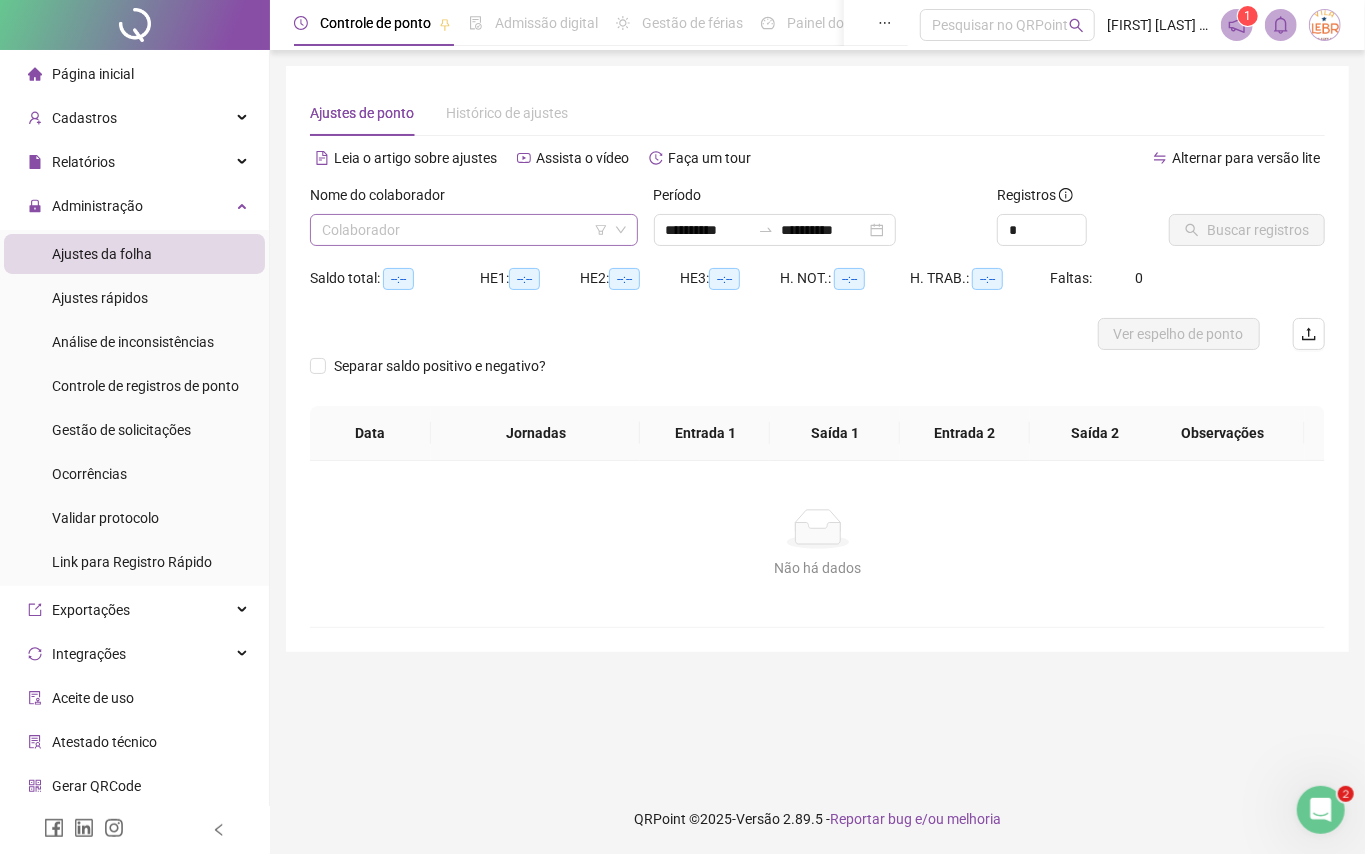 click at bounding box center [465, 230] 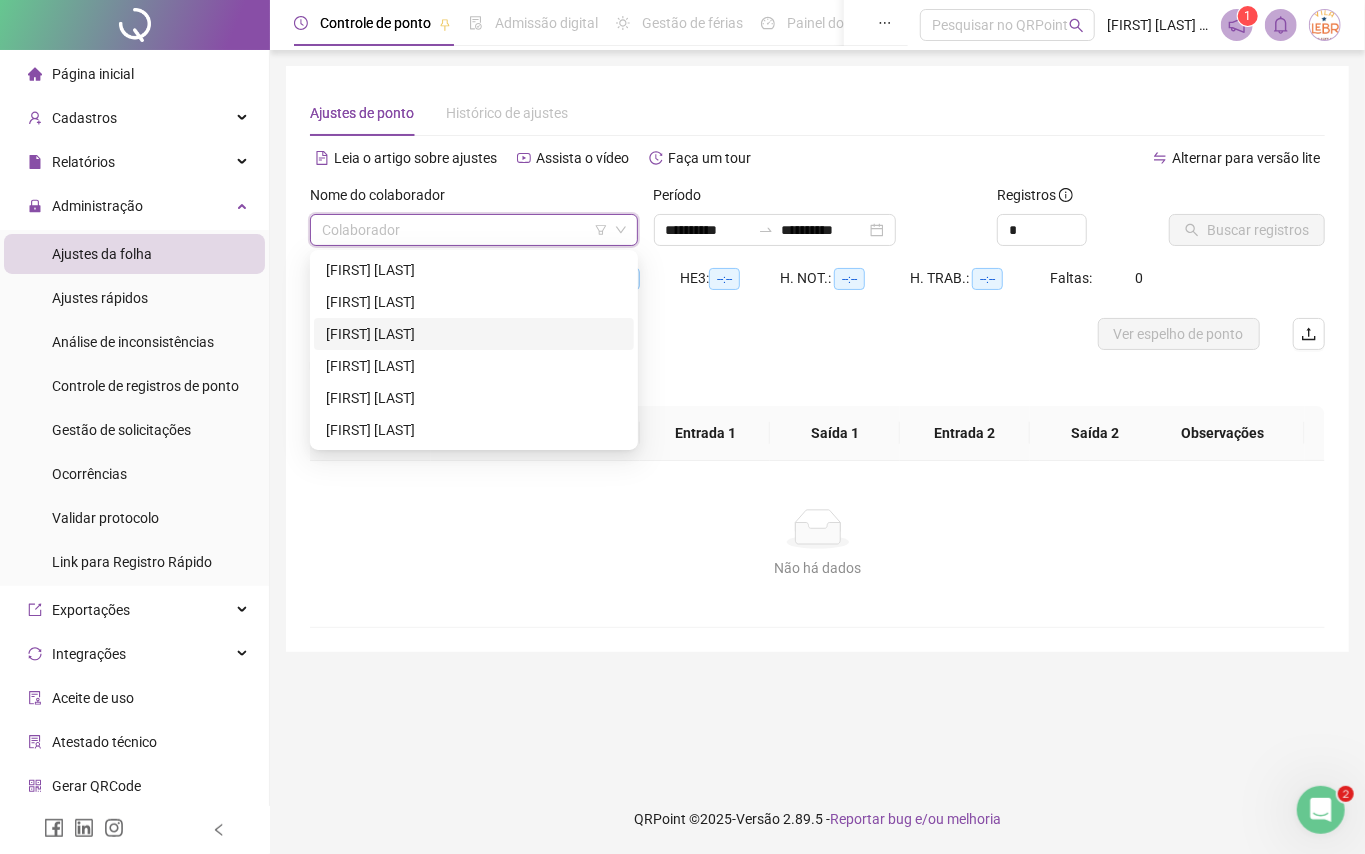 click on "[FIRST] [LAST]" at bounding box center [474, 334] 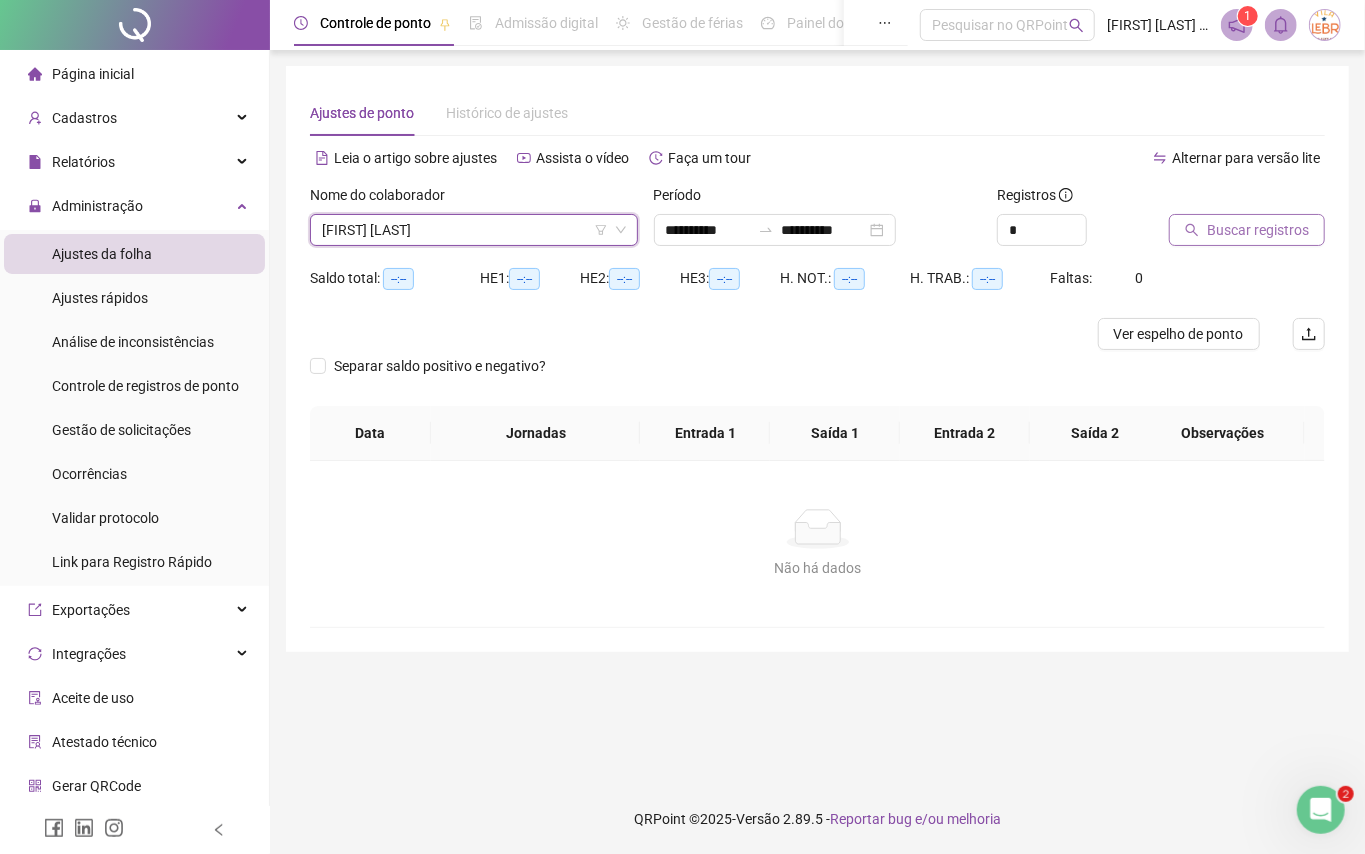 click on "Buscar registros" at bounding box center [1258, 230] 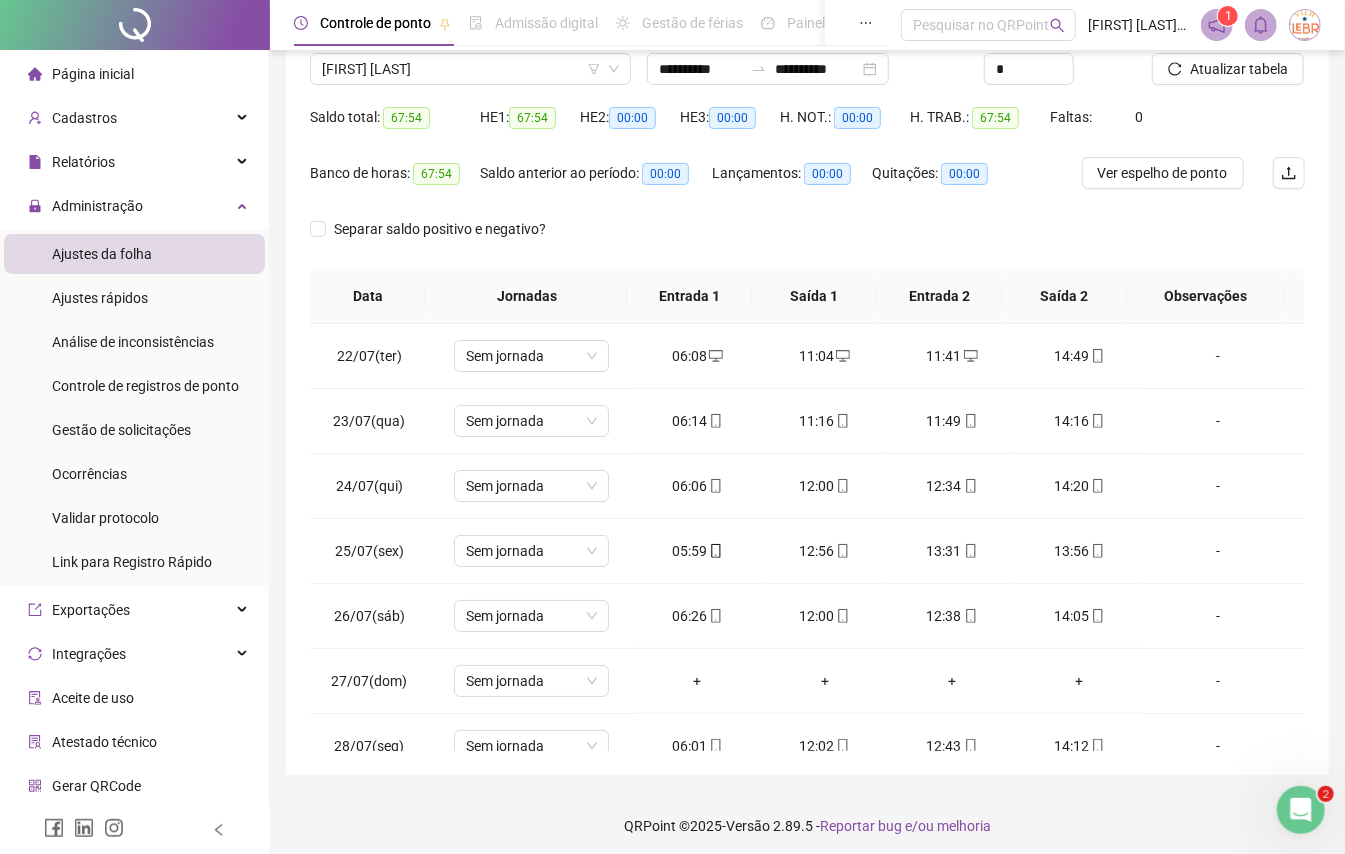 scroll, scrollTop: 168, scrollLeft: 0, axis: vertical 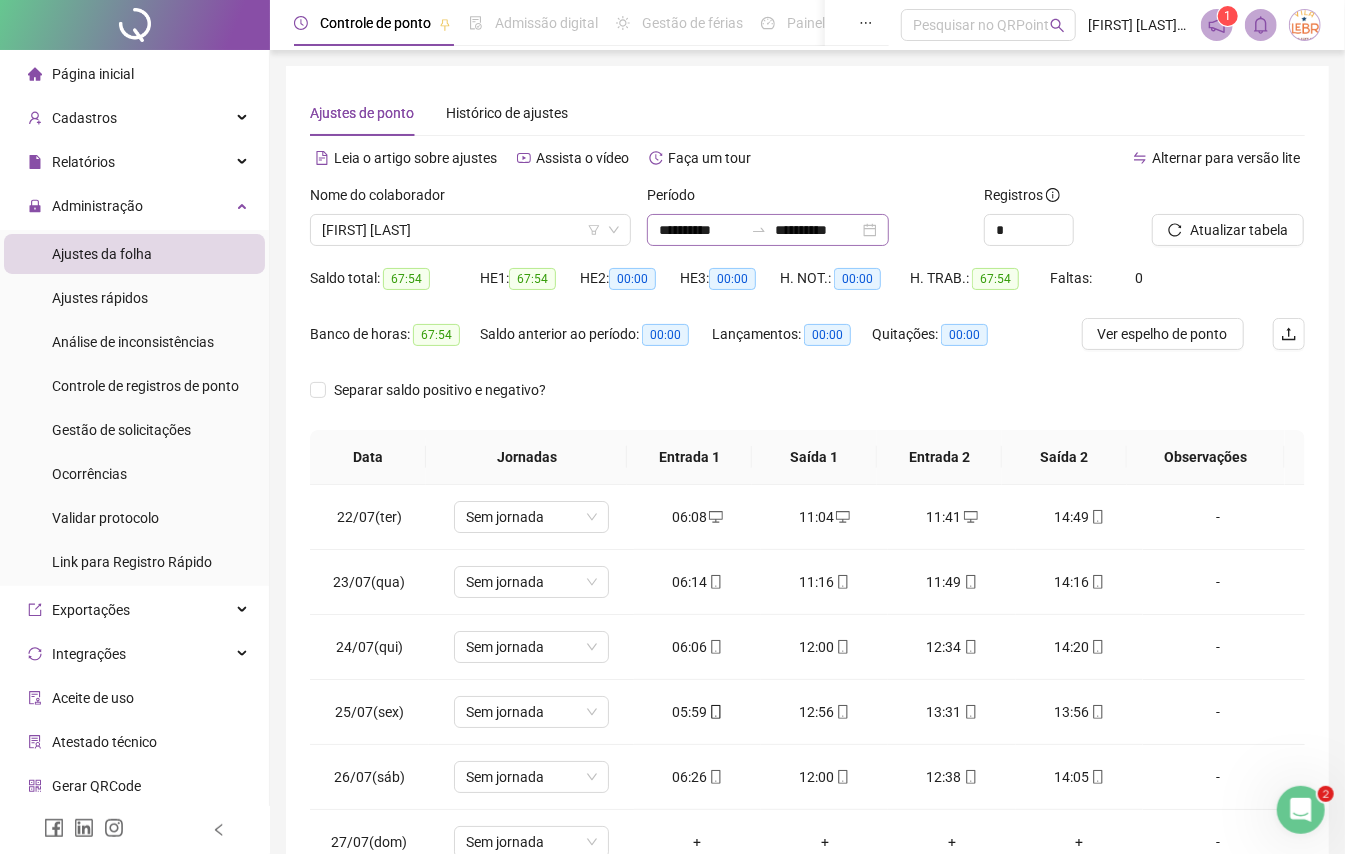 click 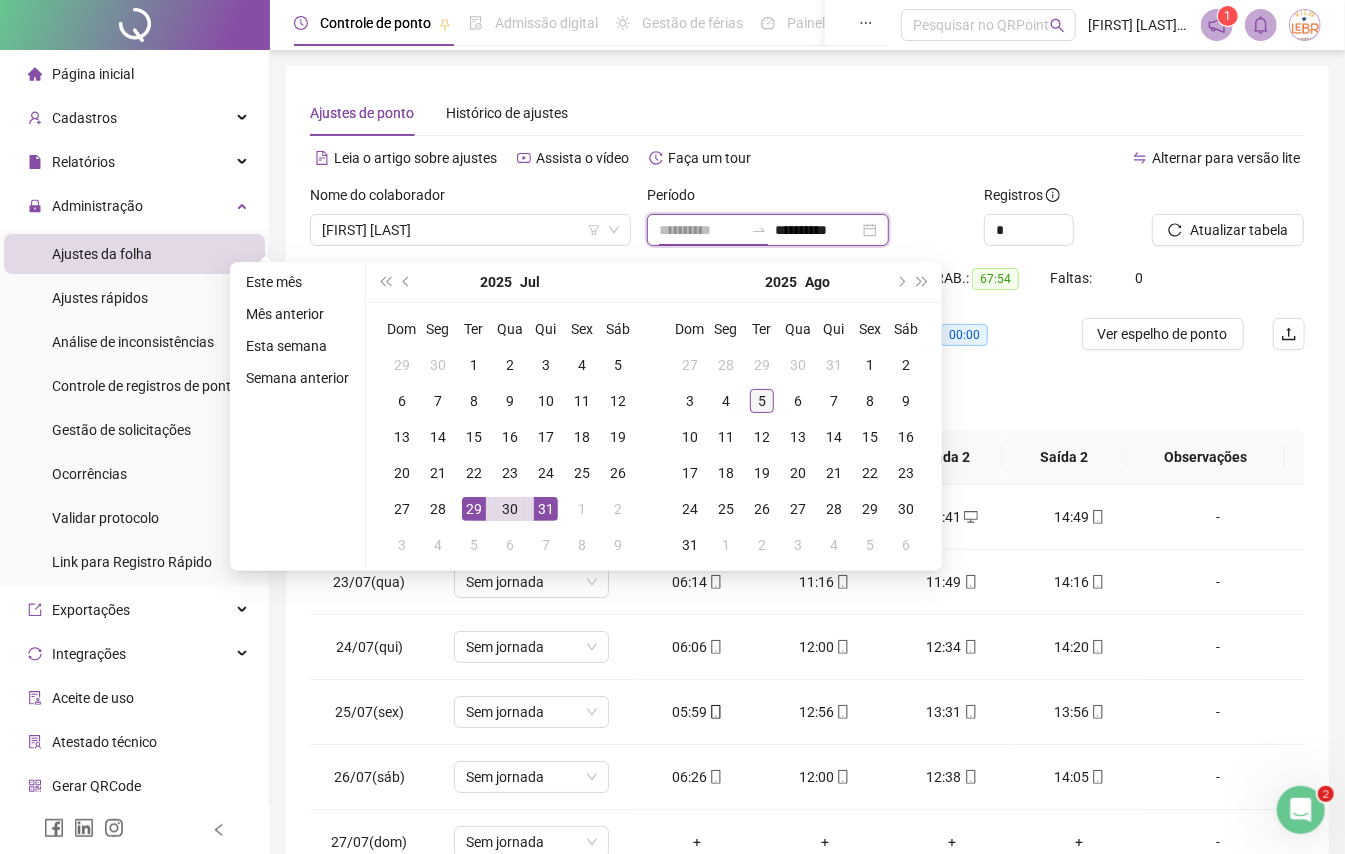 type on "**********" 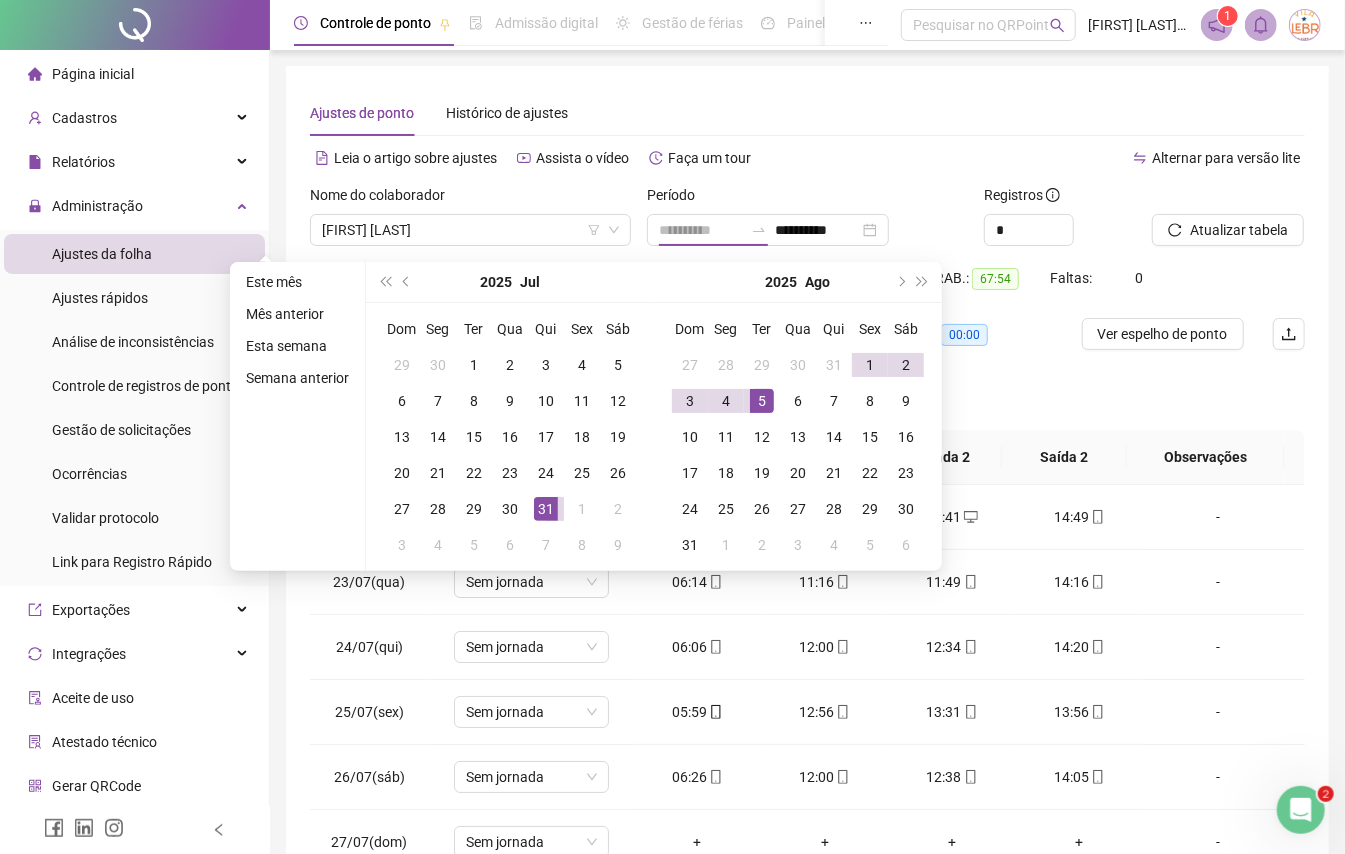 click on "5" at bounding box center (762, 401) 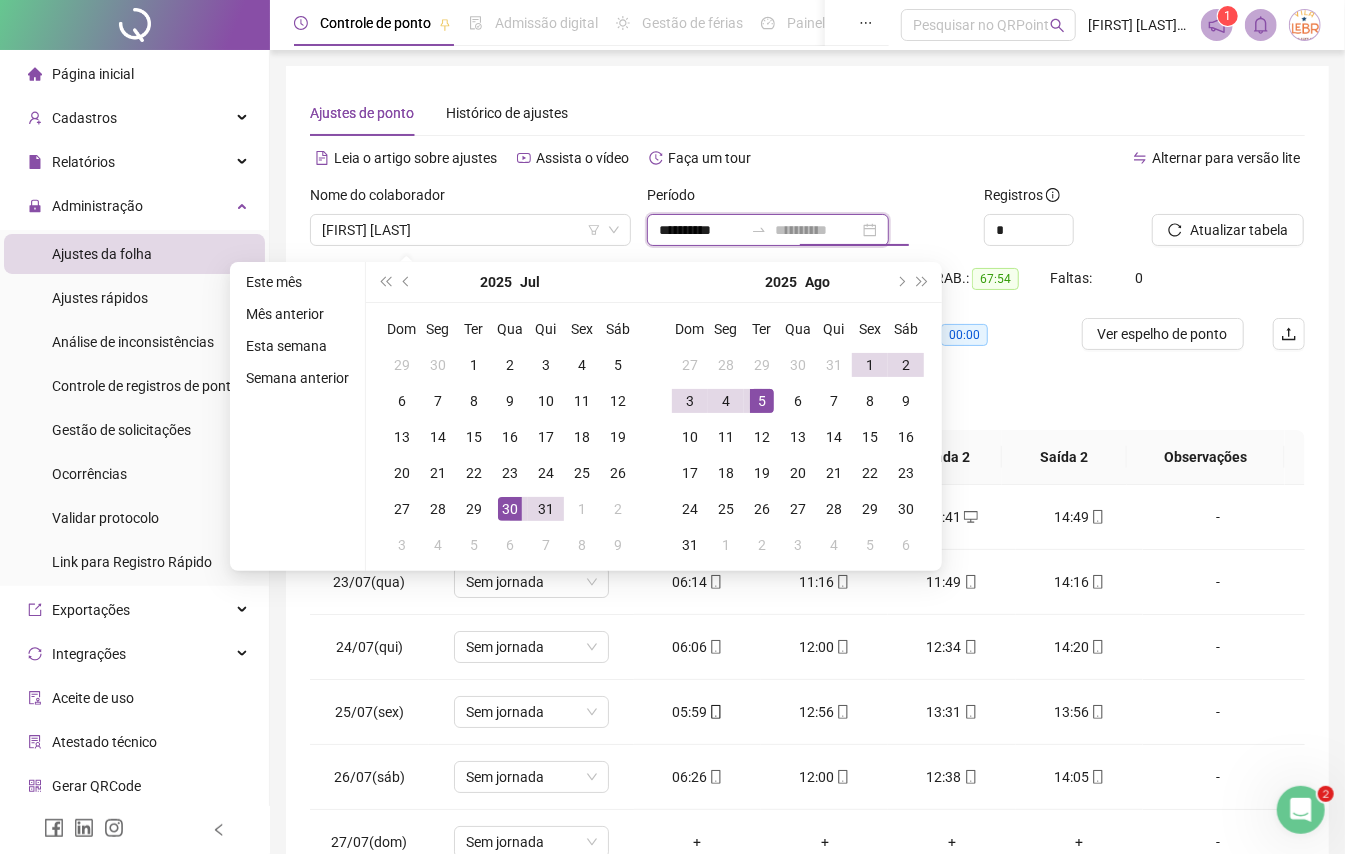 type on "**********" 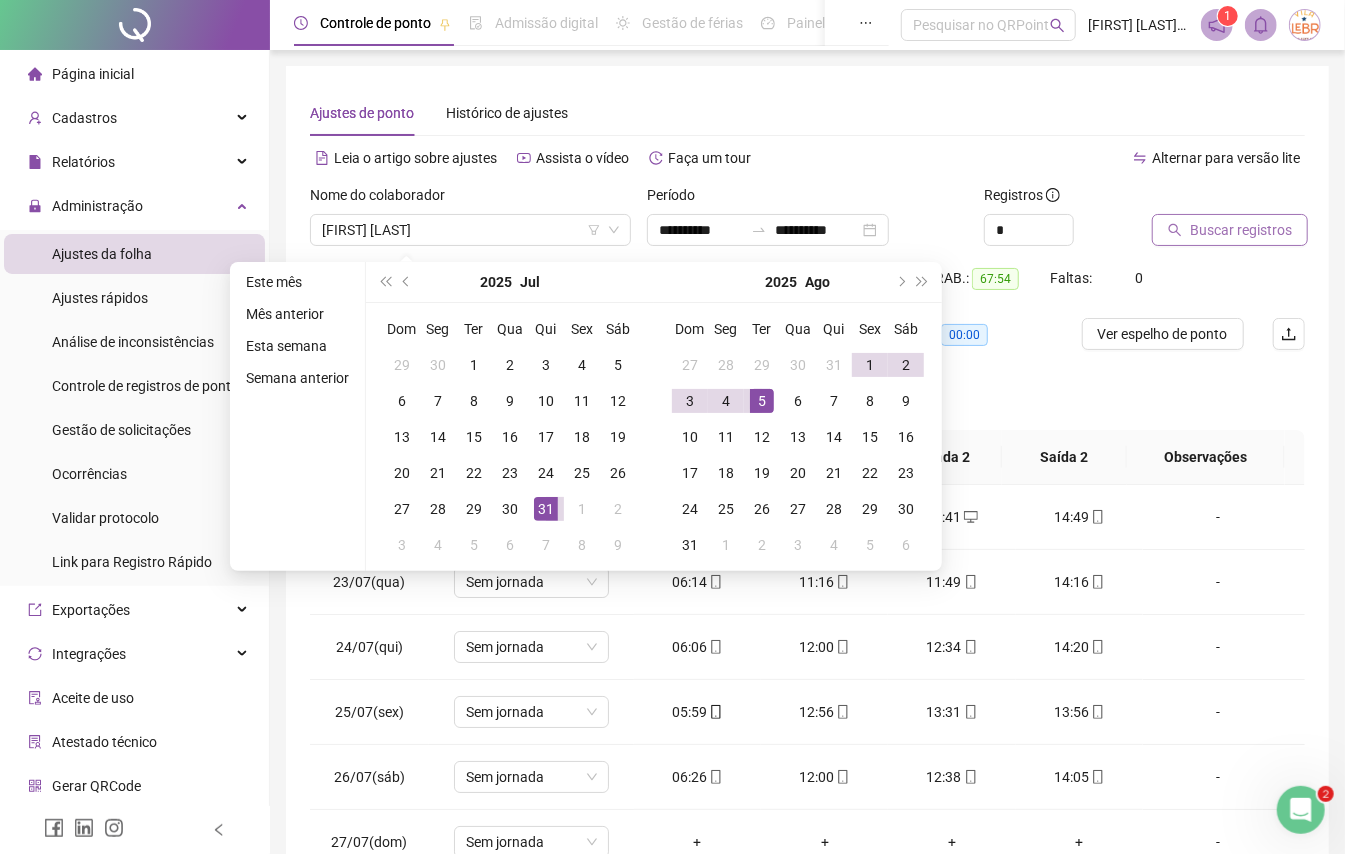 type on "**********" 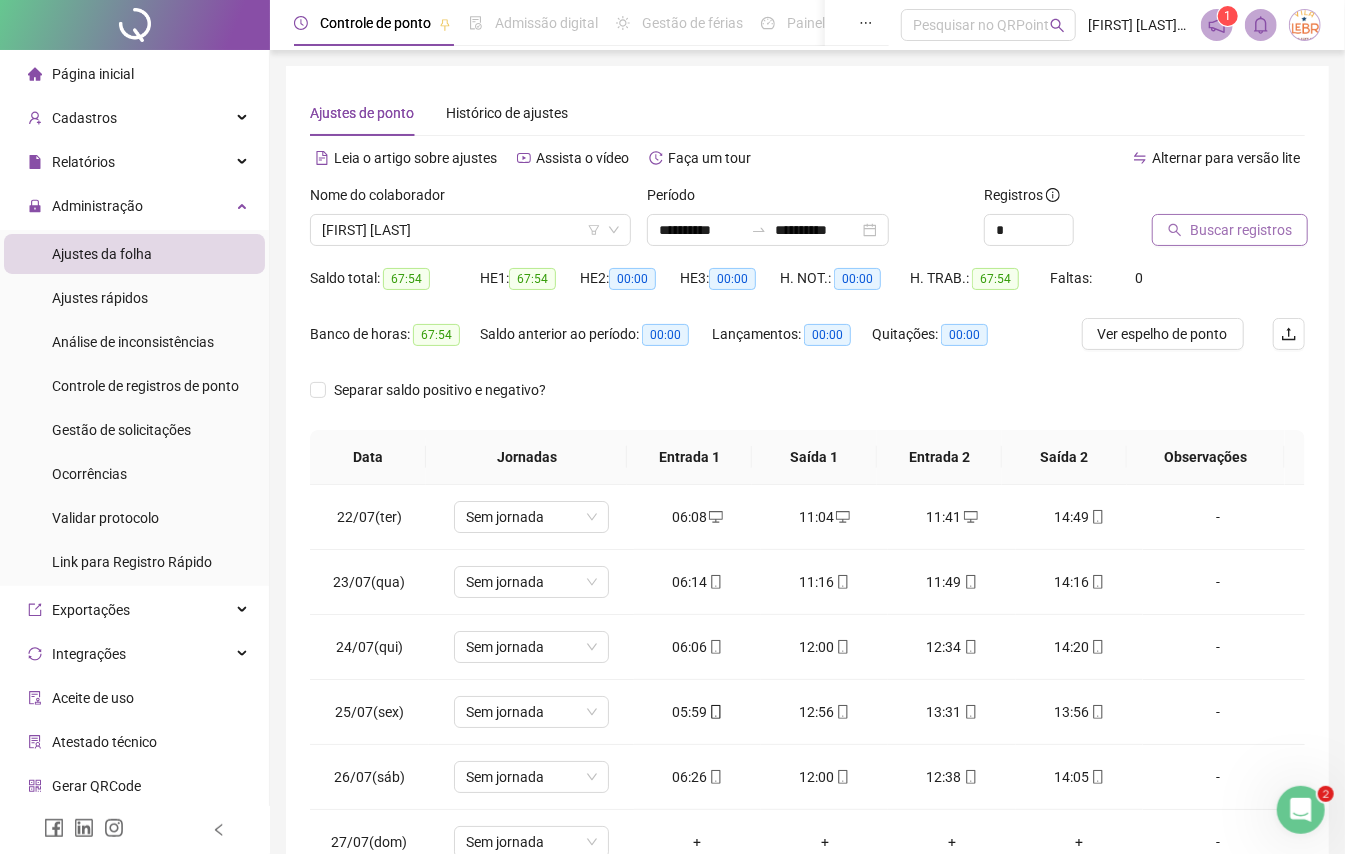 click on "Buscar registros" at bounding box center (1241, 230) 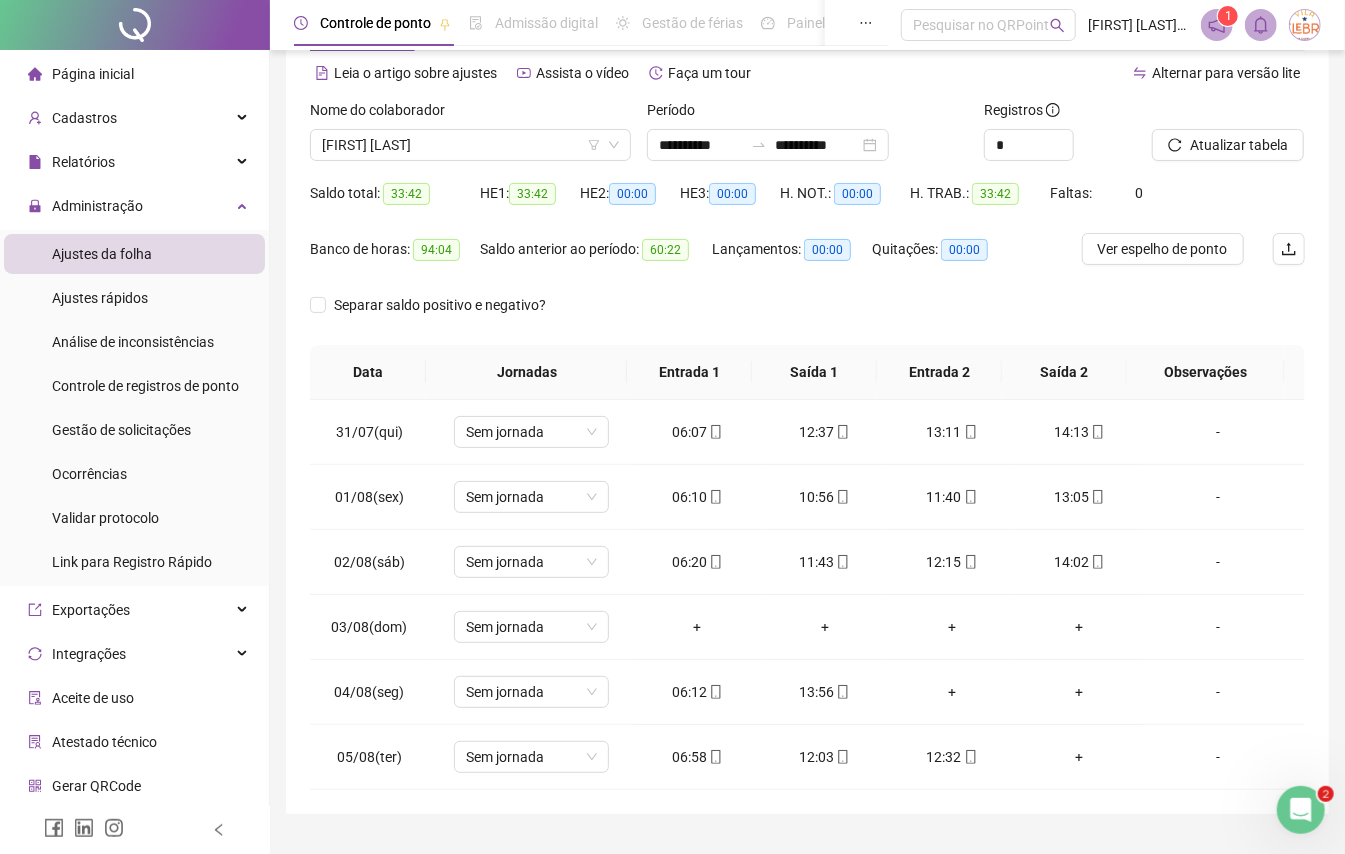 scroll, scrollTop: 133, scrollLeft: 0, axis: vertical 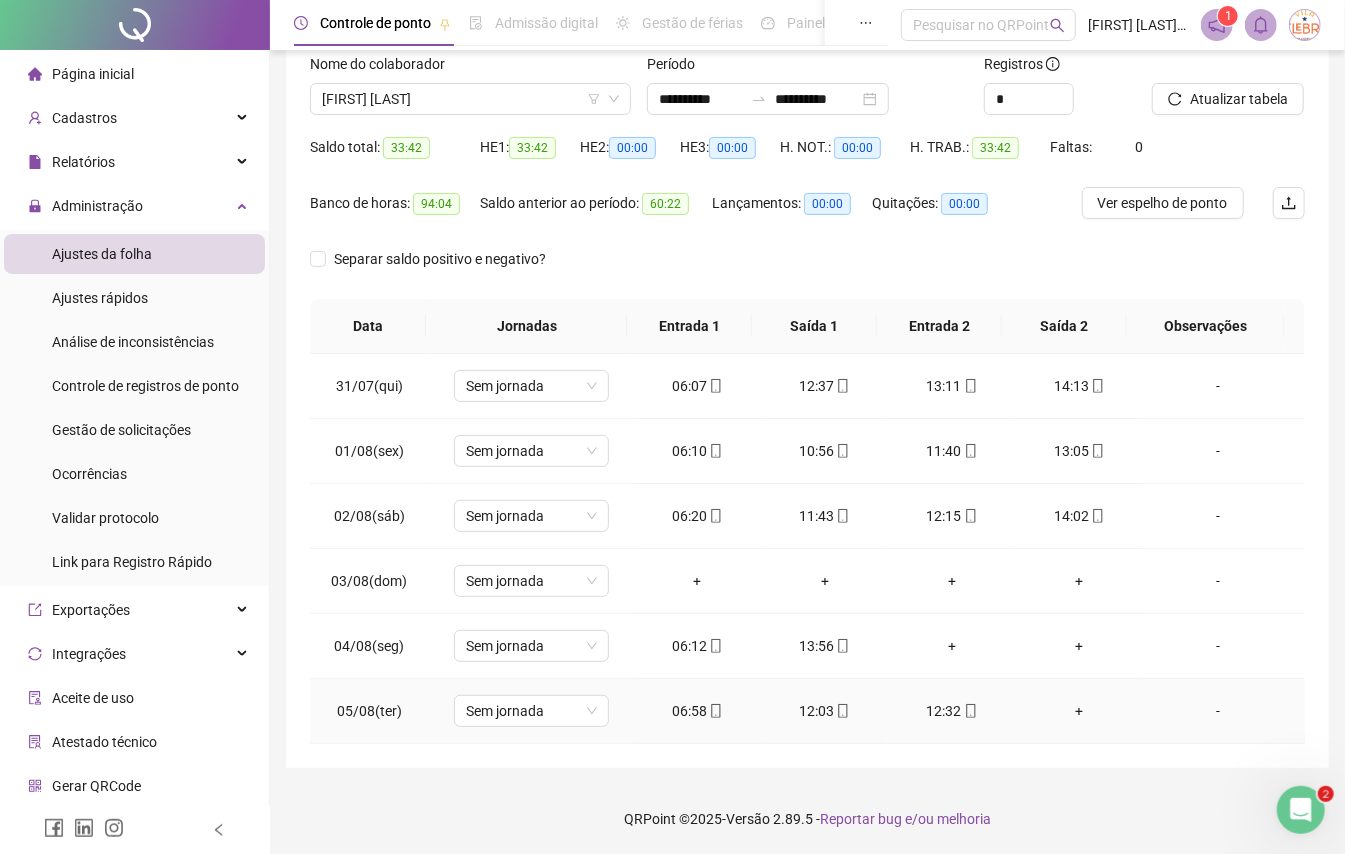 click 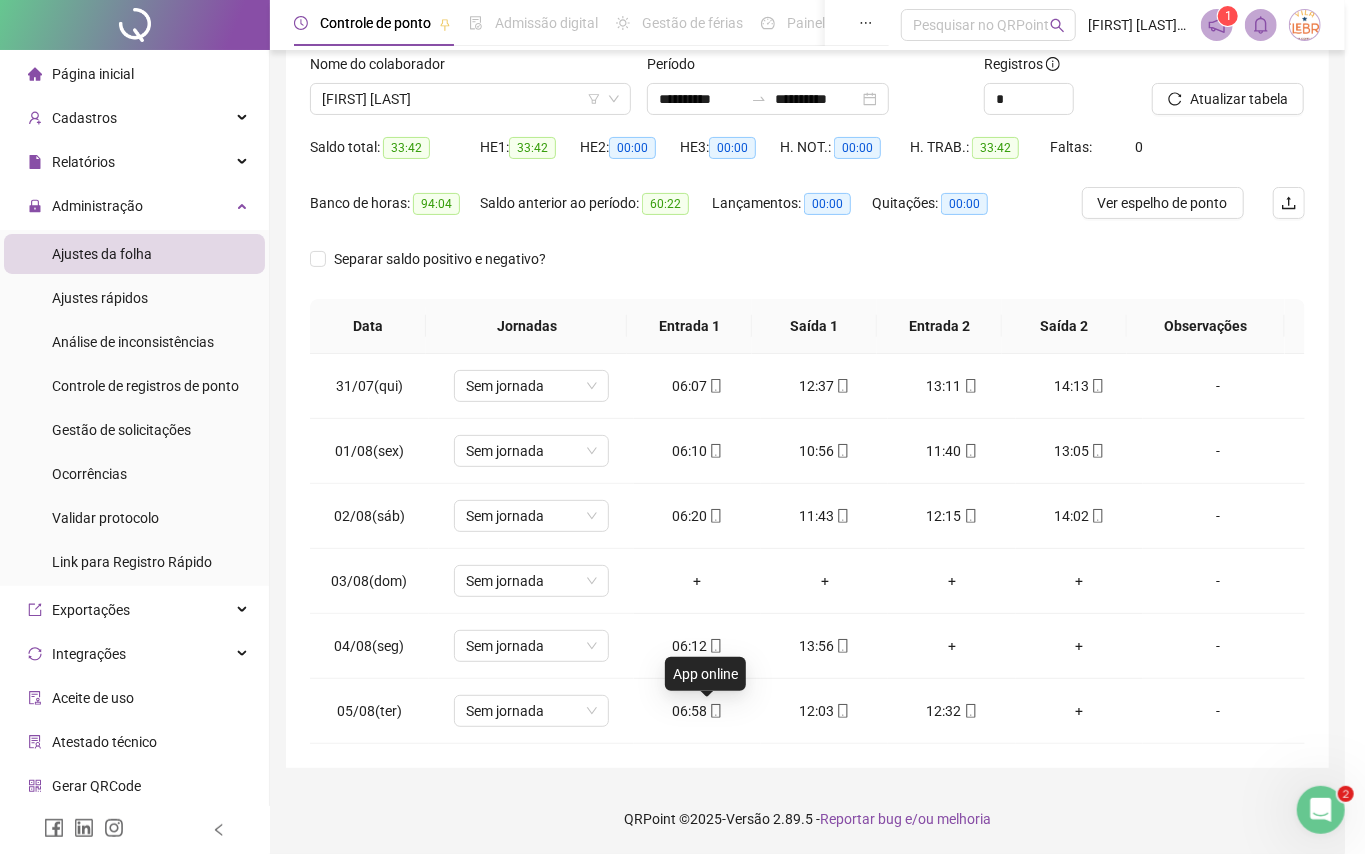type on "**********" 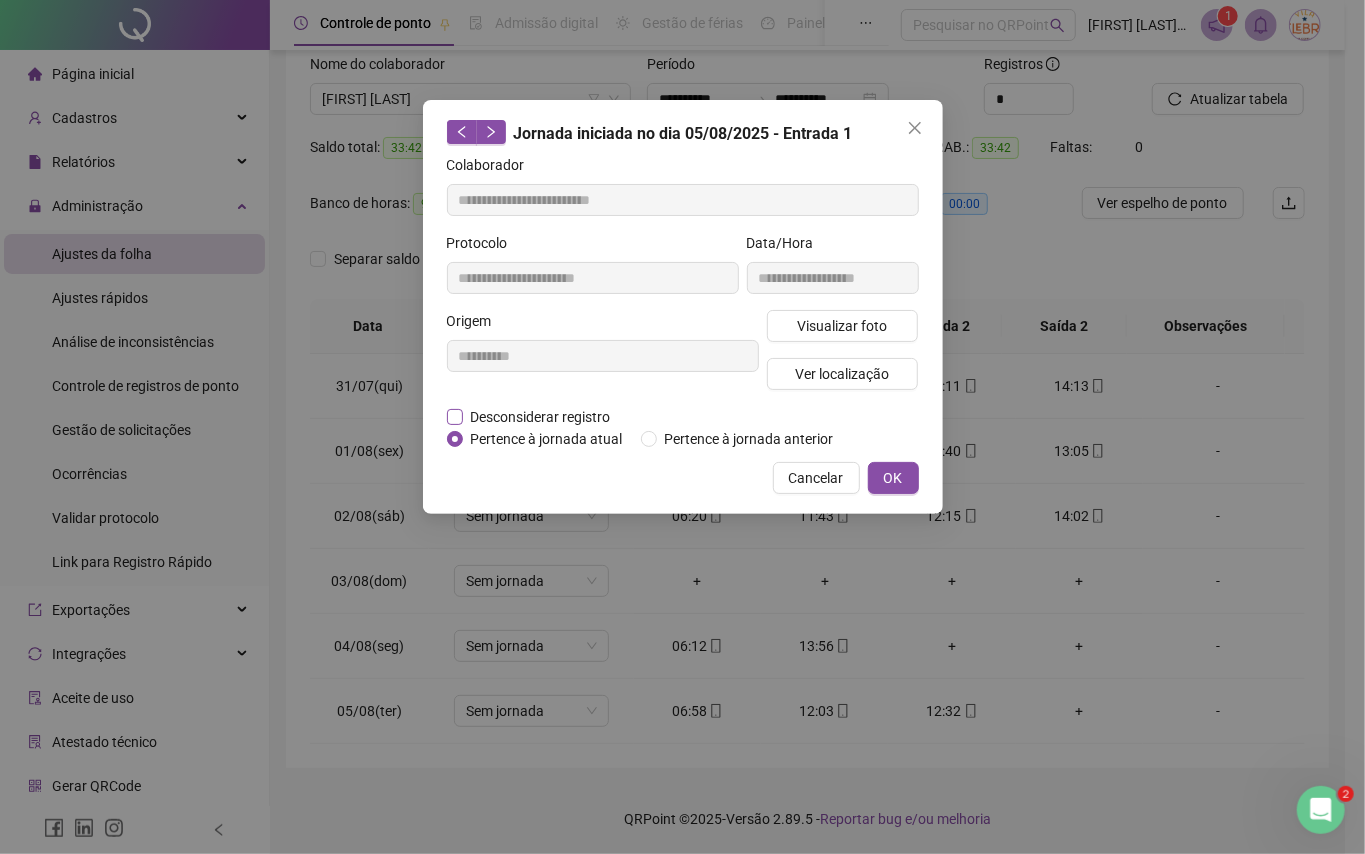 click on "Desconsiderar registro" at bounding box center [541, 417] 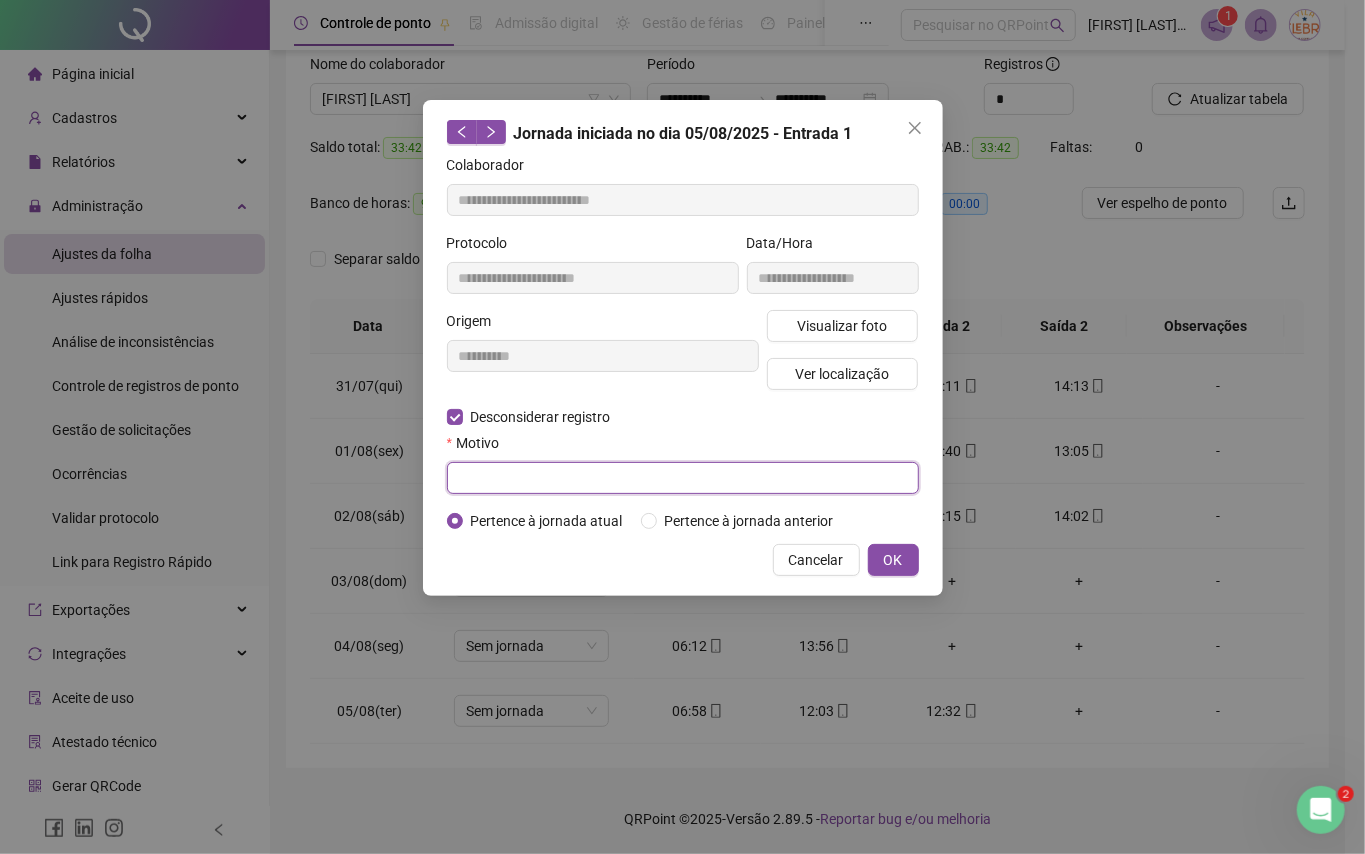 click at bounding box center [683, 478] 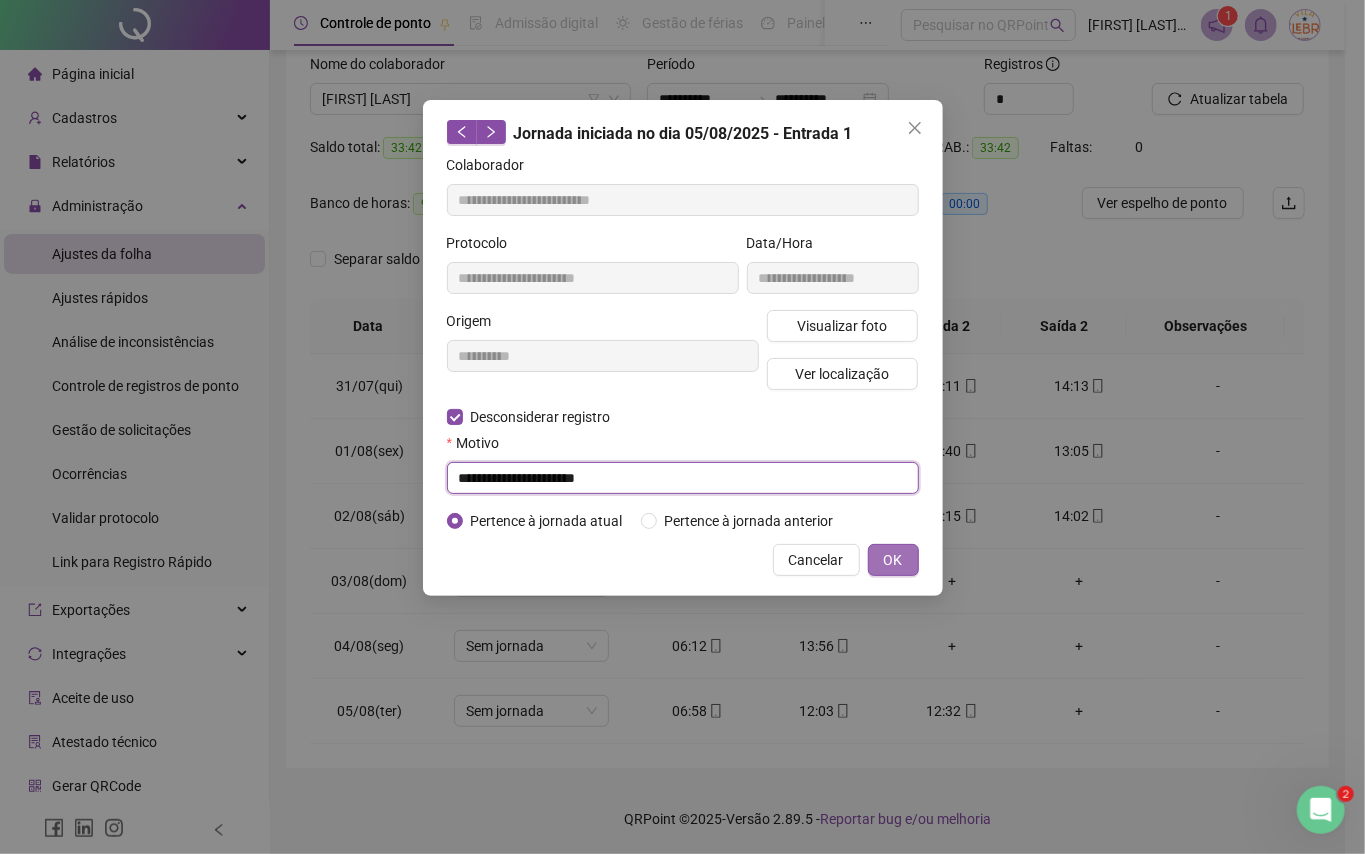type on "**********" 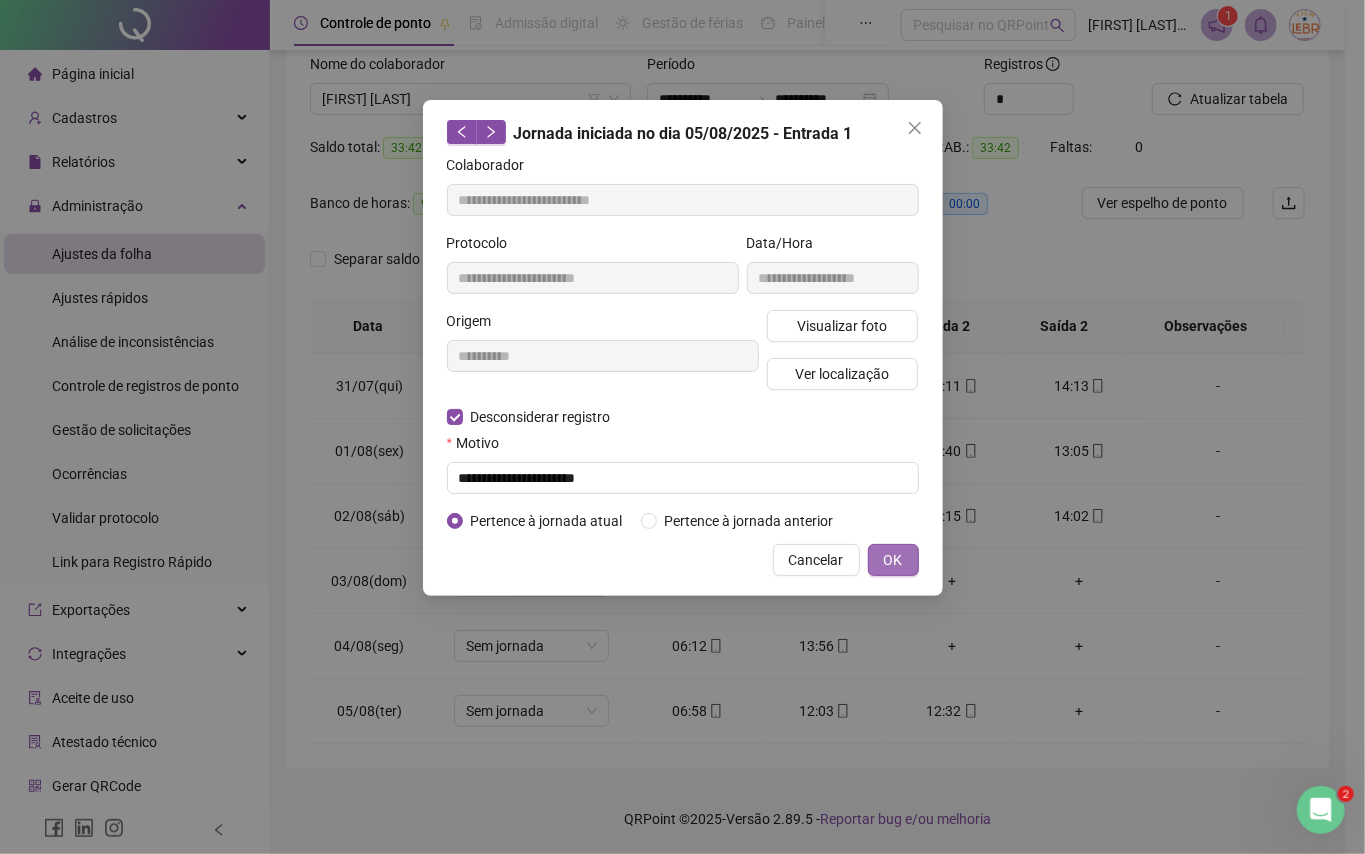 click on "OK" at bounding box center (893, 560) 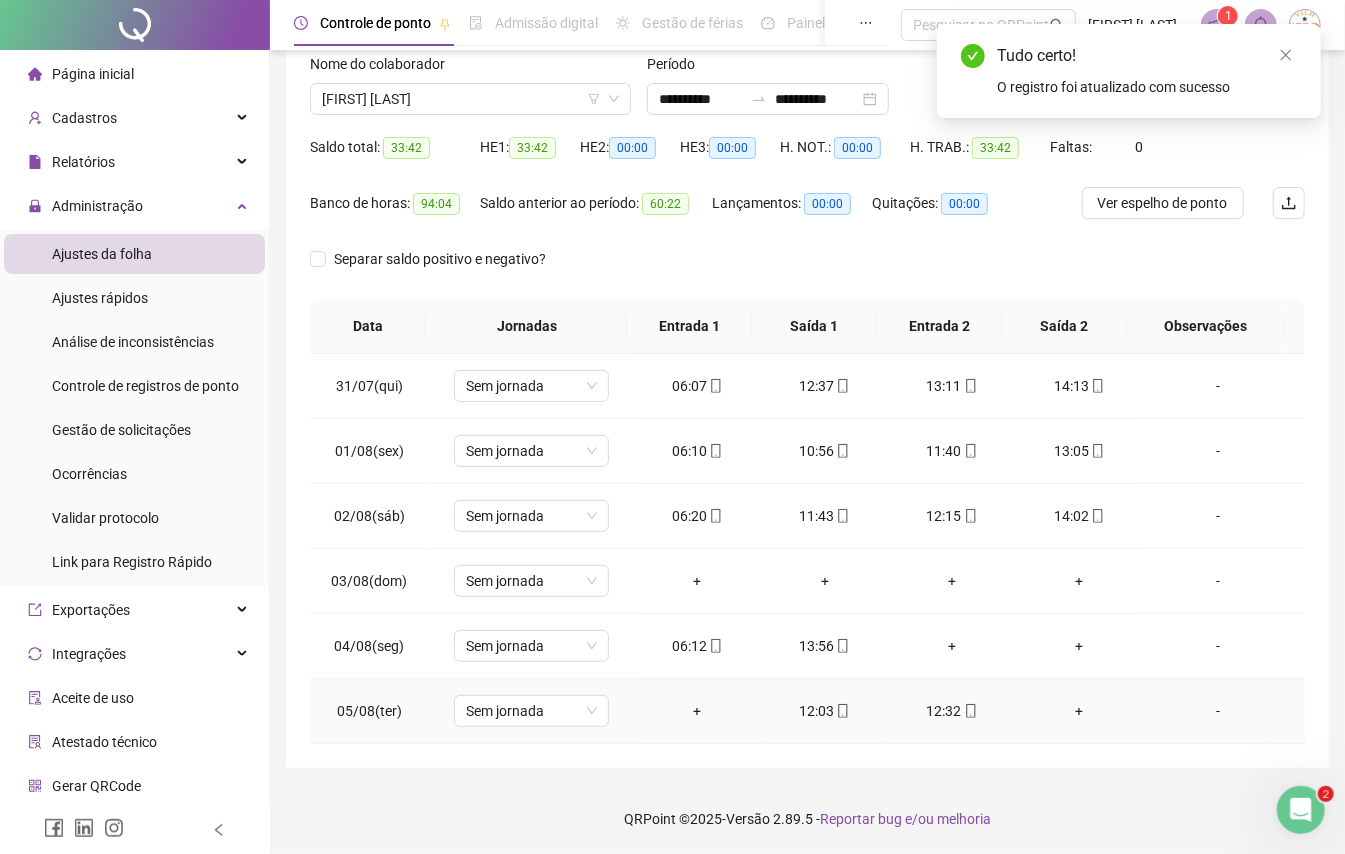 click on "+" at bounding box center [697, 711] 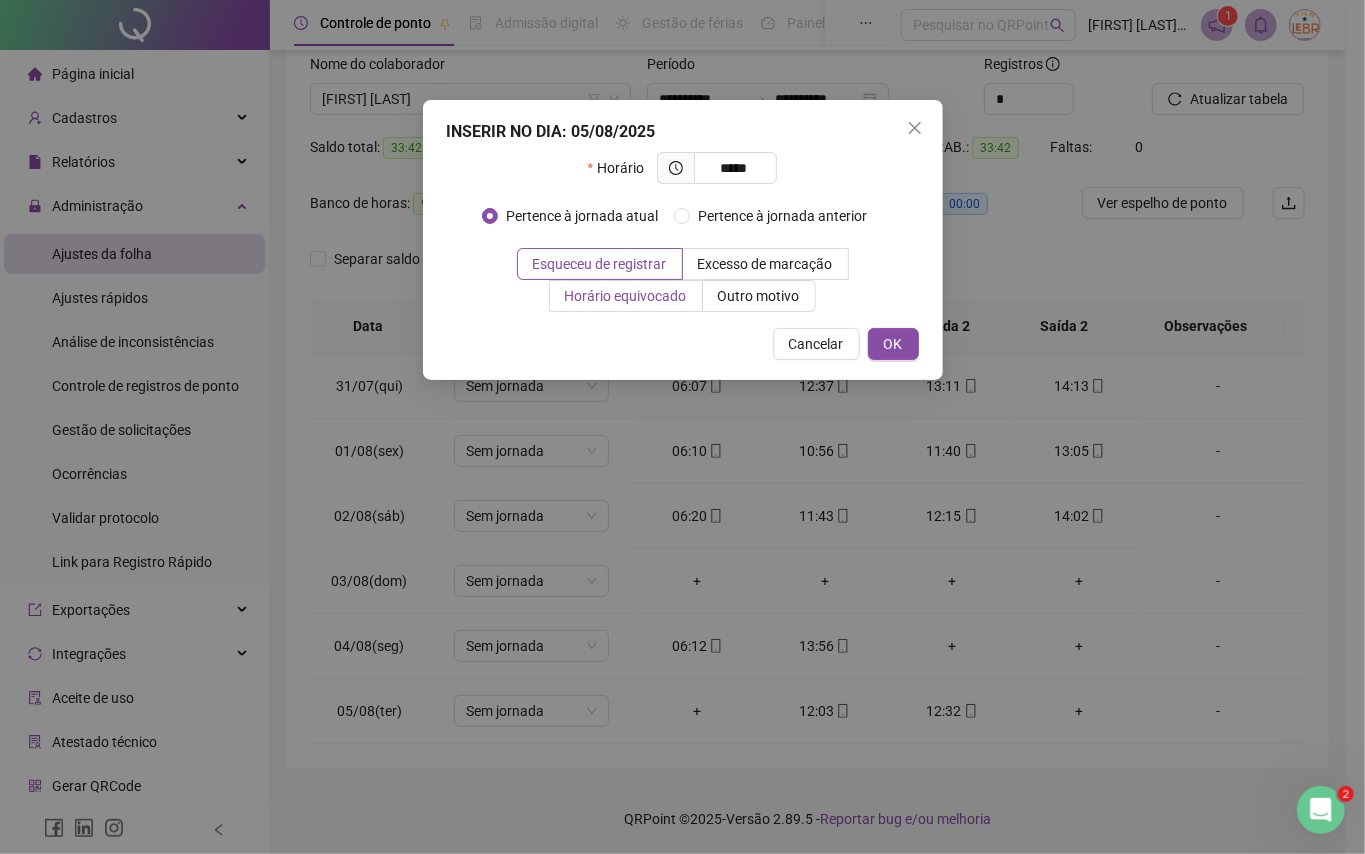 type on "*****" 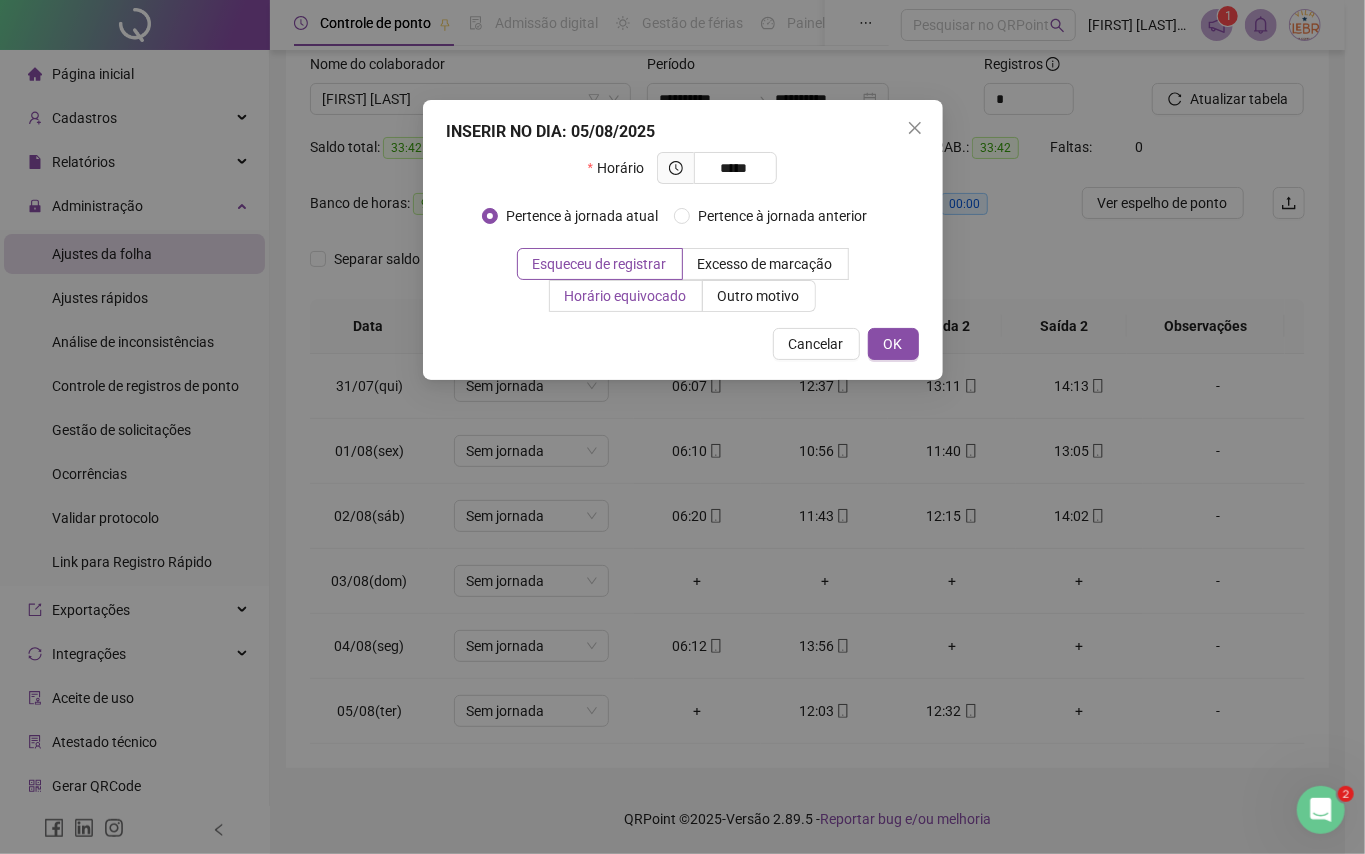 click on "Horário equivocado" at bounding box center (626, 296) 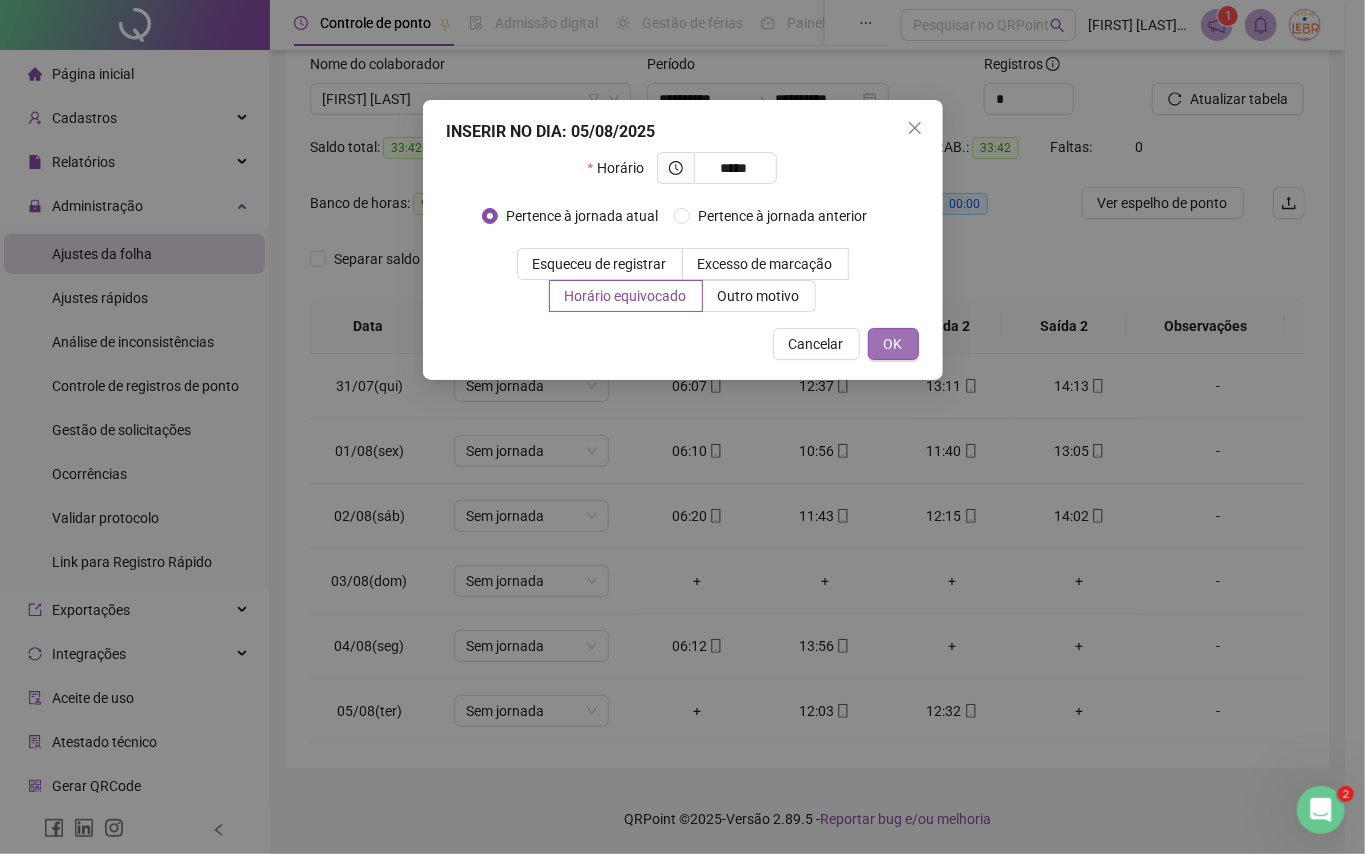 click on "OK" at bounding box center (893, 344) 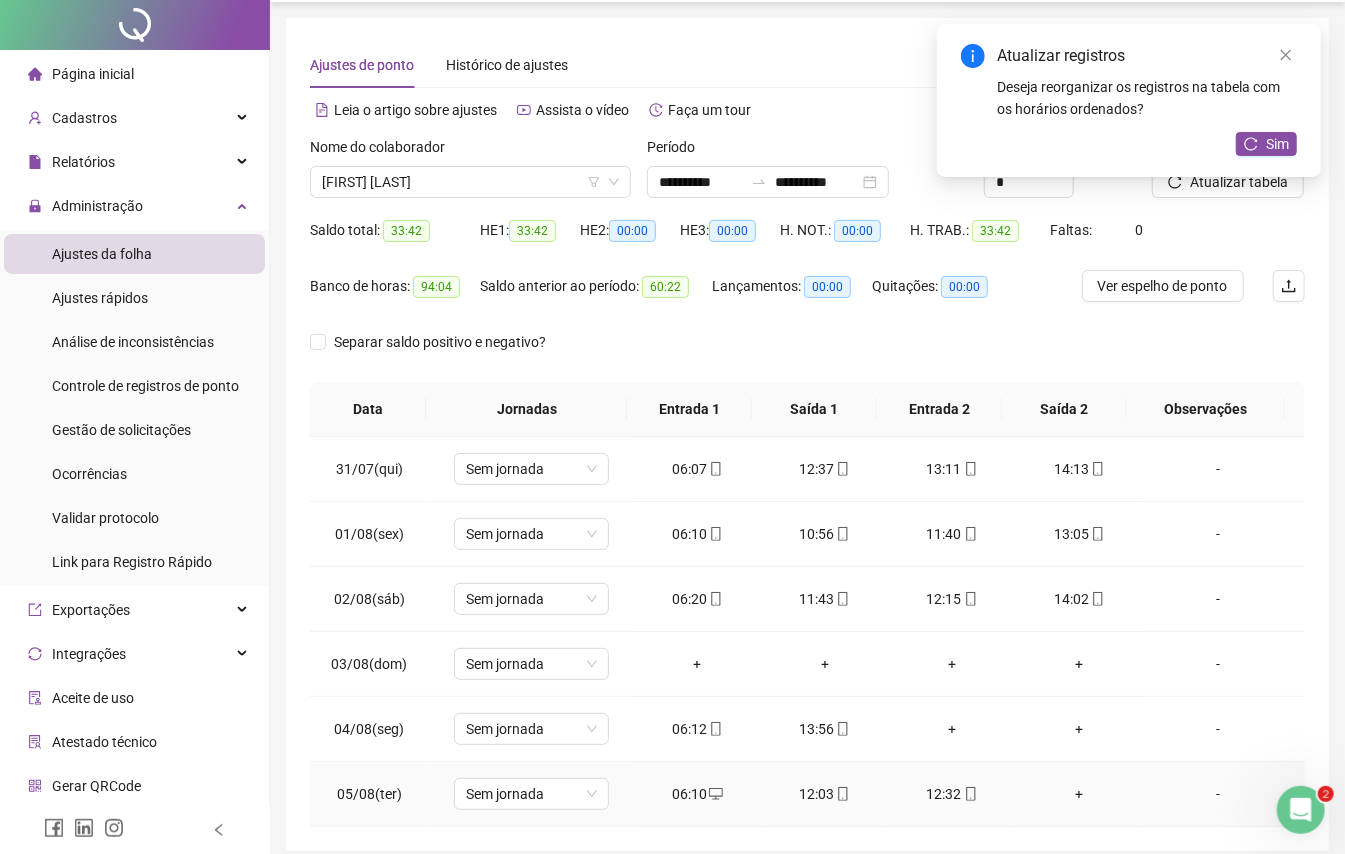 scroll, scrollTop: 0, scrollLeft: 0, axis: both 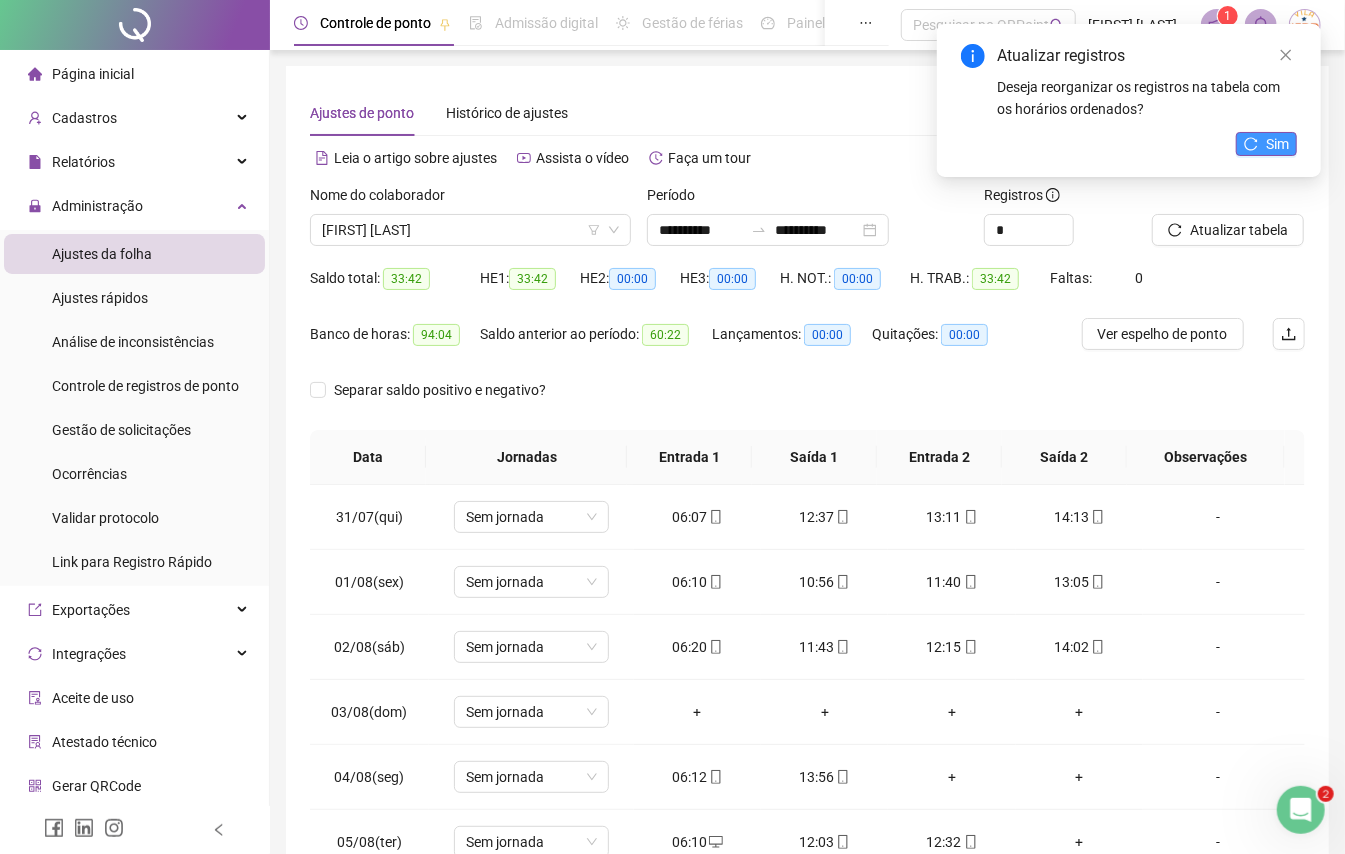 click on "Sim" at bounding box center (1277, 144) 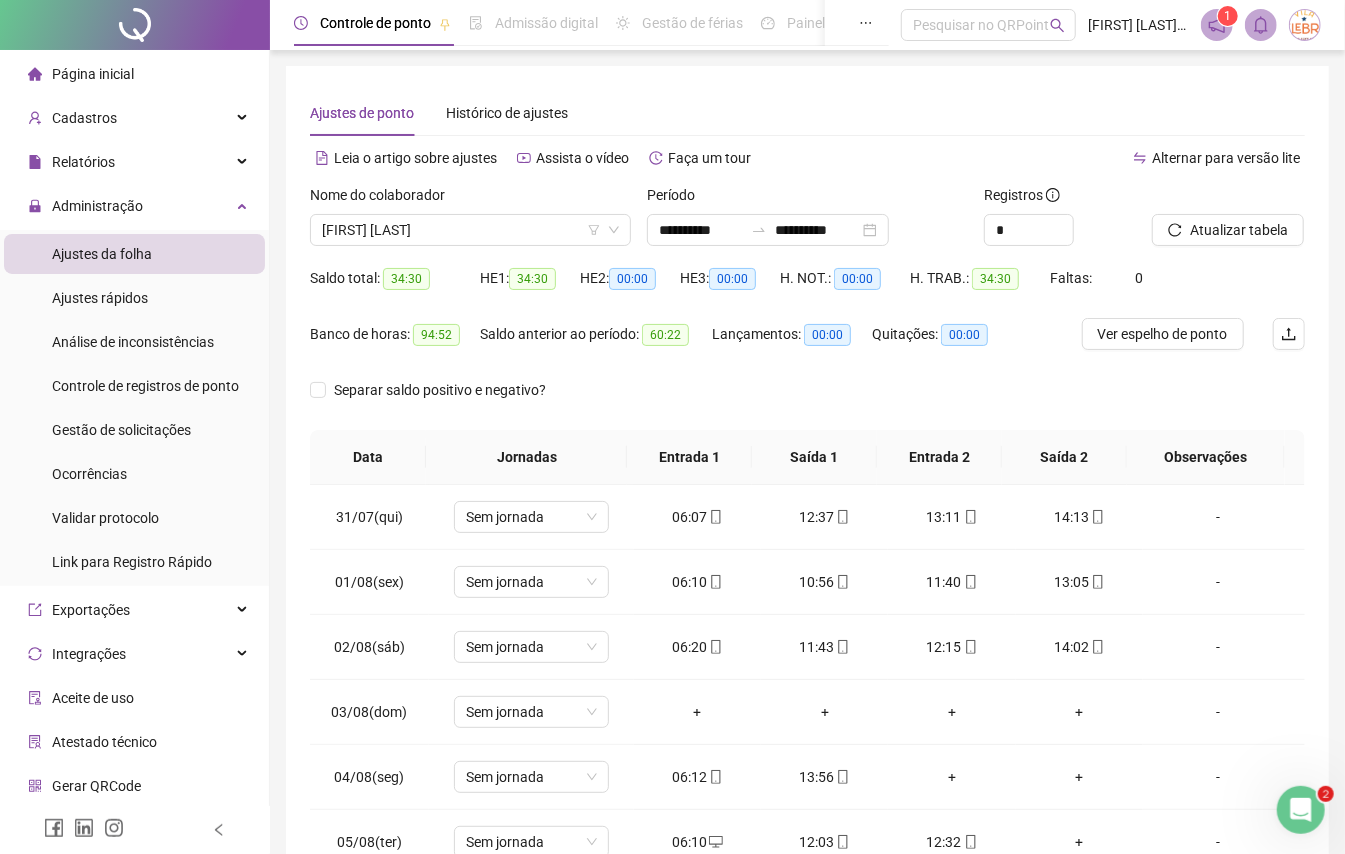click on "Separar saldo positivo e negativo?" at bounding box center [807, 402] 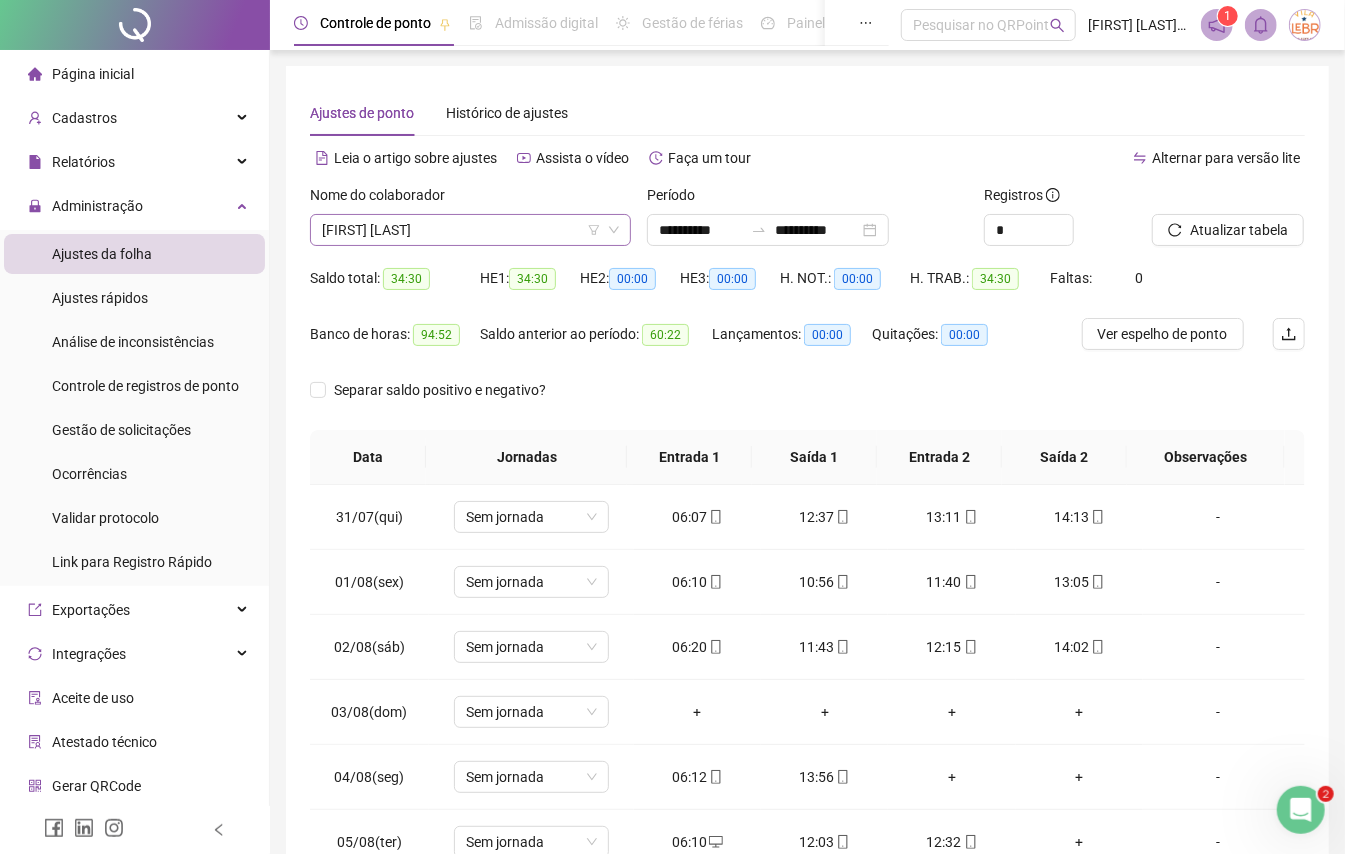 click on "[FIRST] [LAST]" at bounding box center [470, 230] 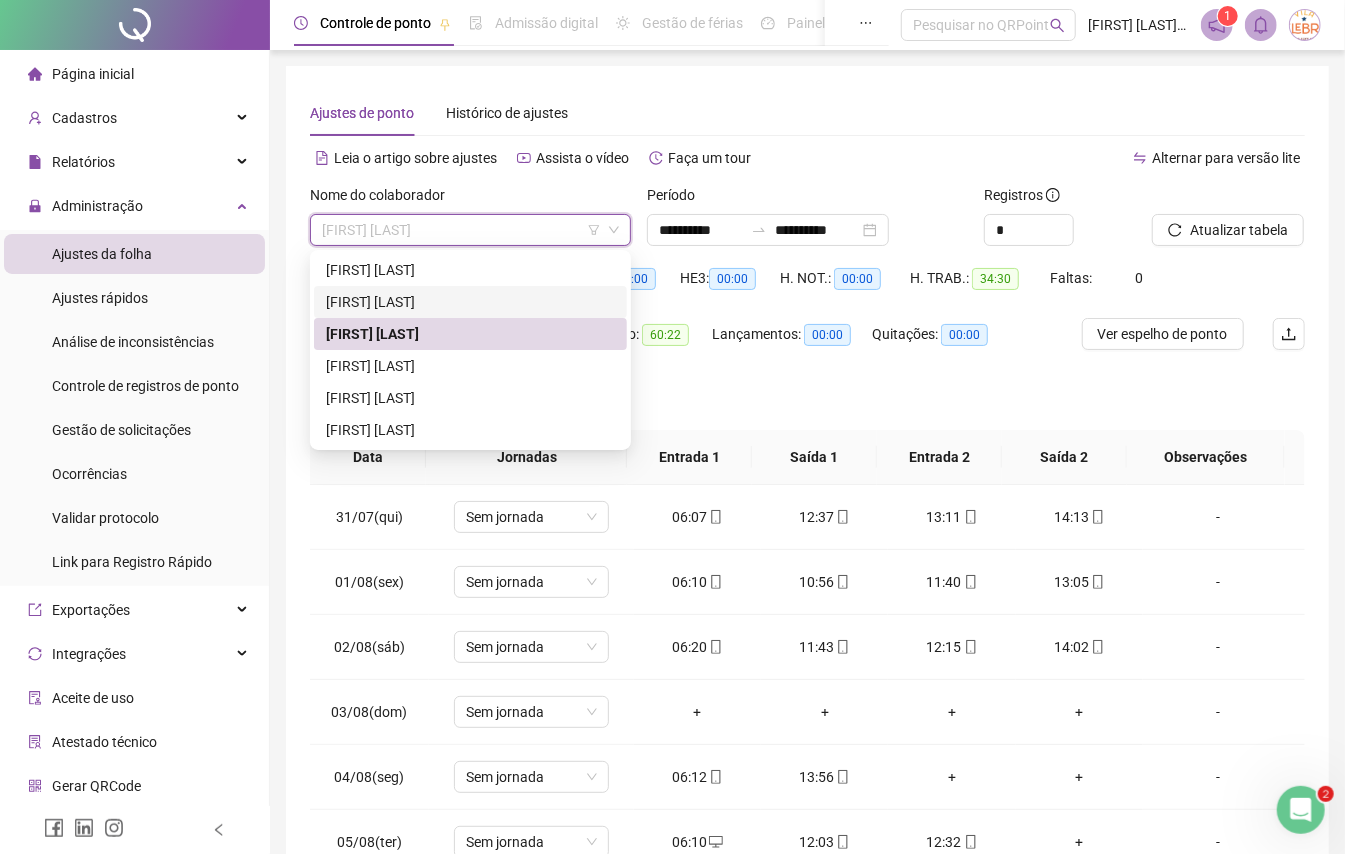 click on "[FIRST] [LAST]" at bounding box center [470, 302] 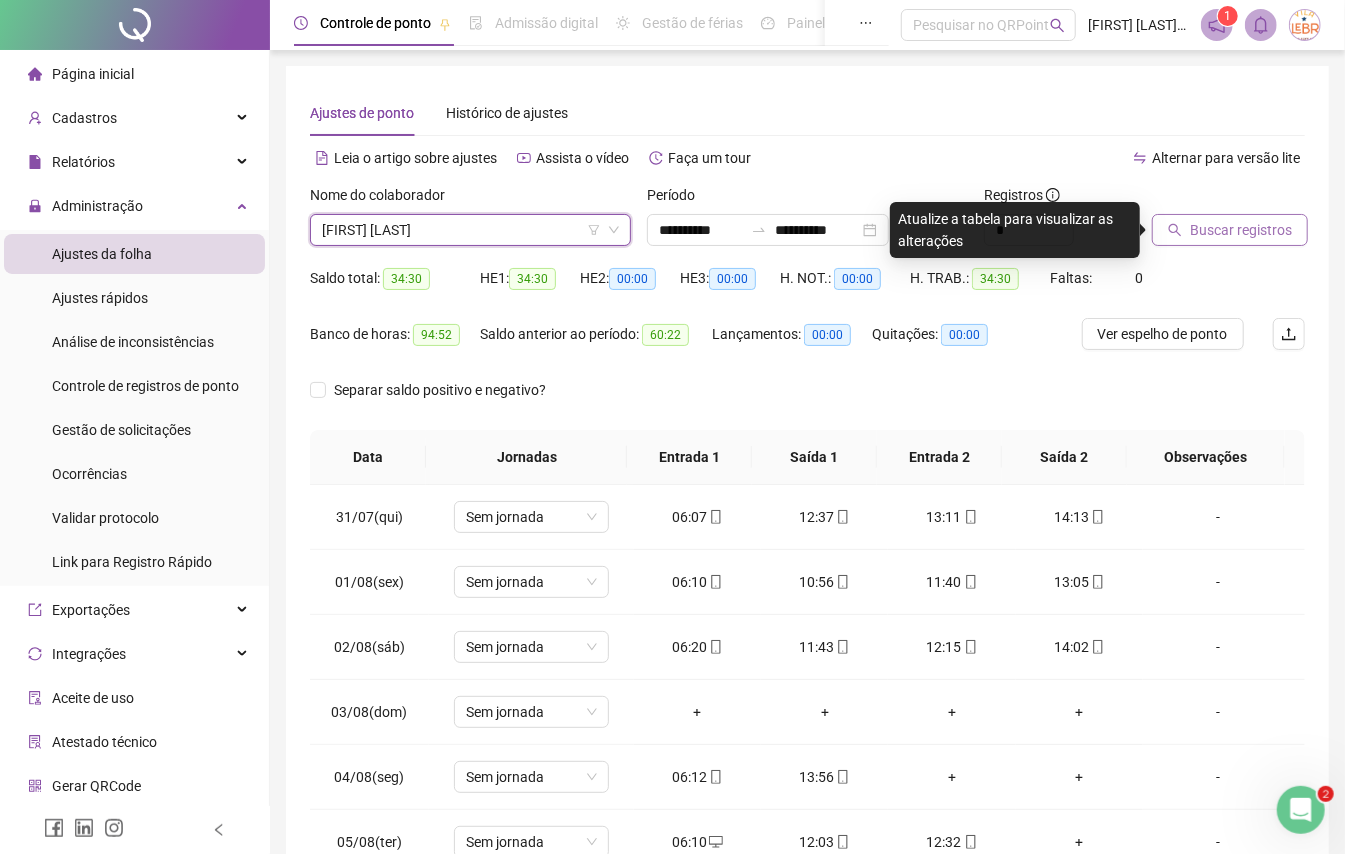 click on "Buscar registros" at bounding box center (1241, 230) 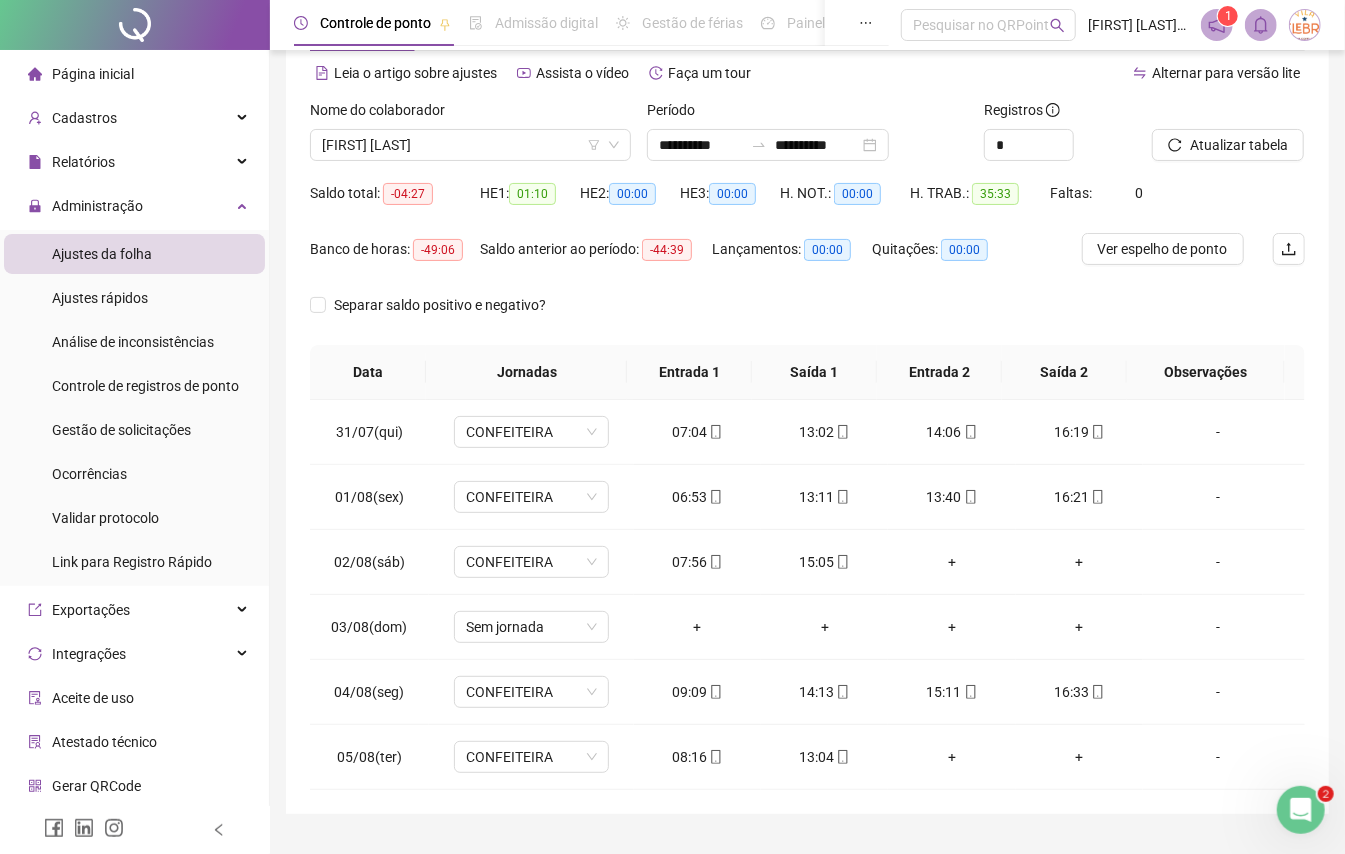 scroll, scrollTop: 133, scrollLeft: 0, axis: vertical 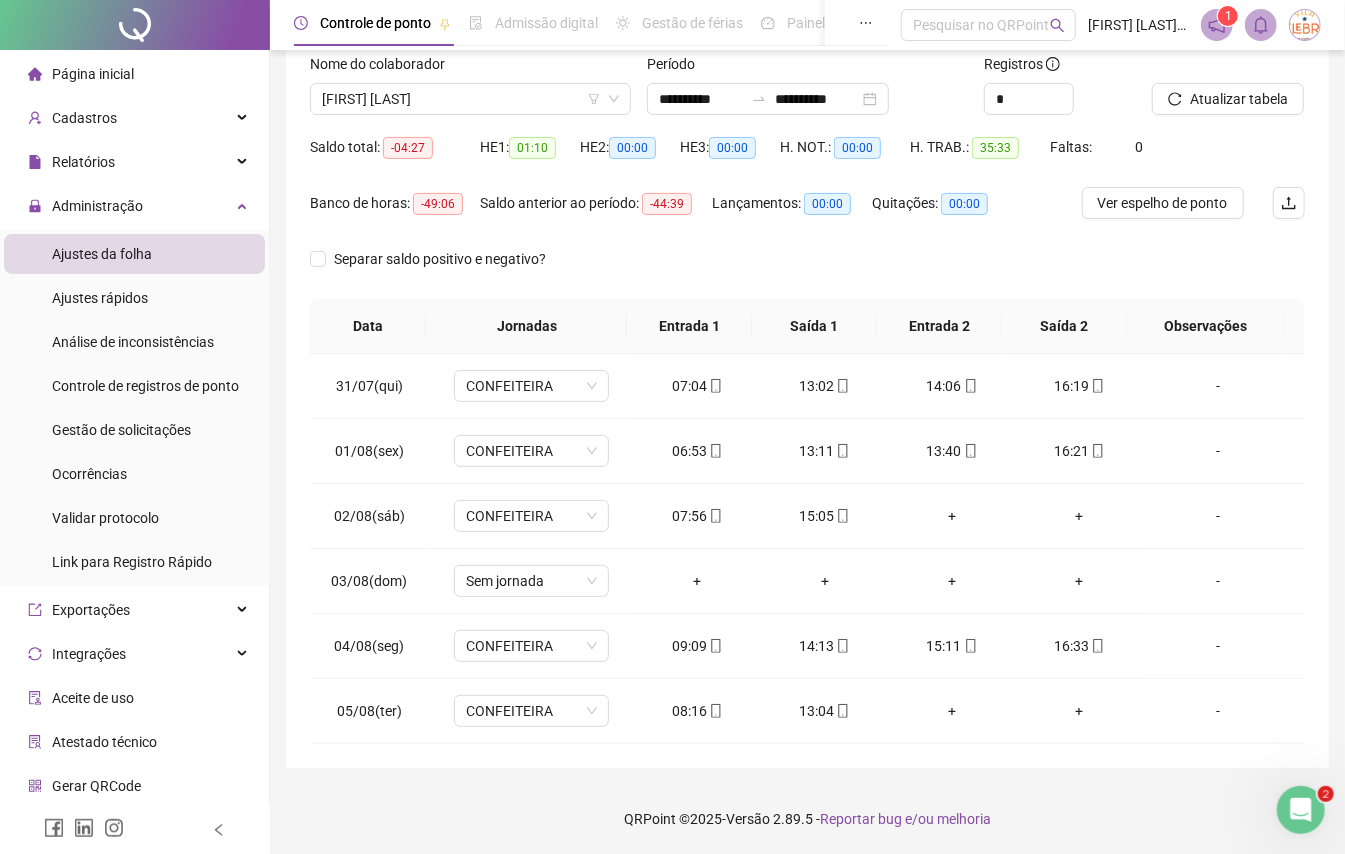 click on "Saldo anterior ao período:   -44:39" at bounding box center [596, 215] 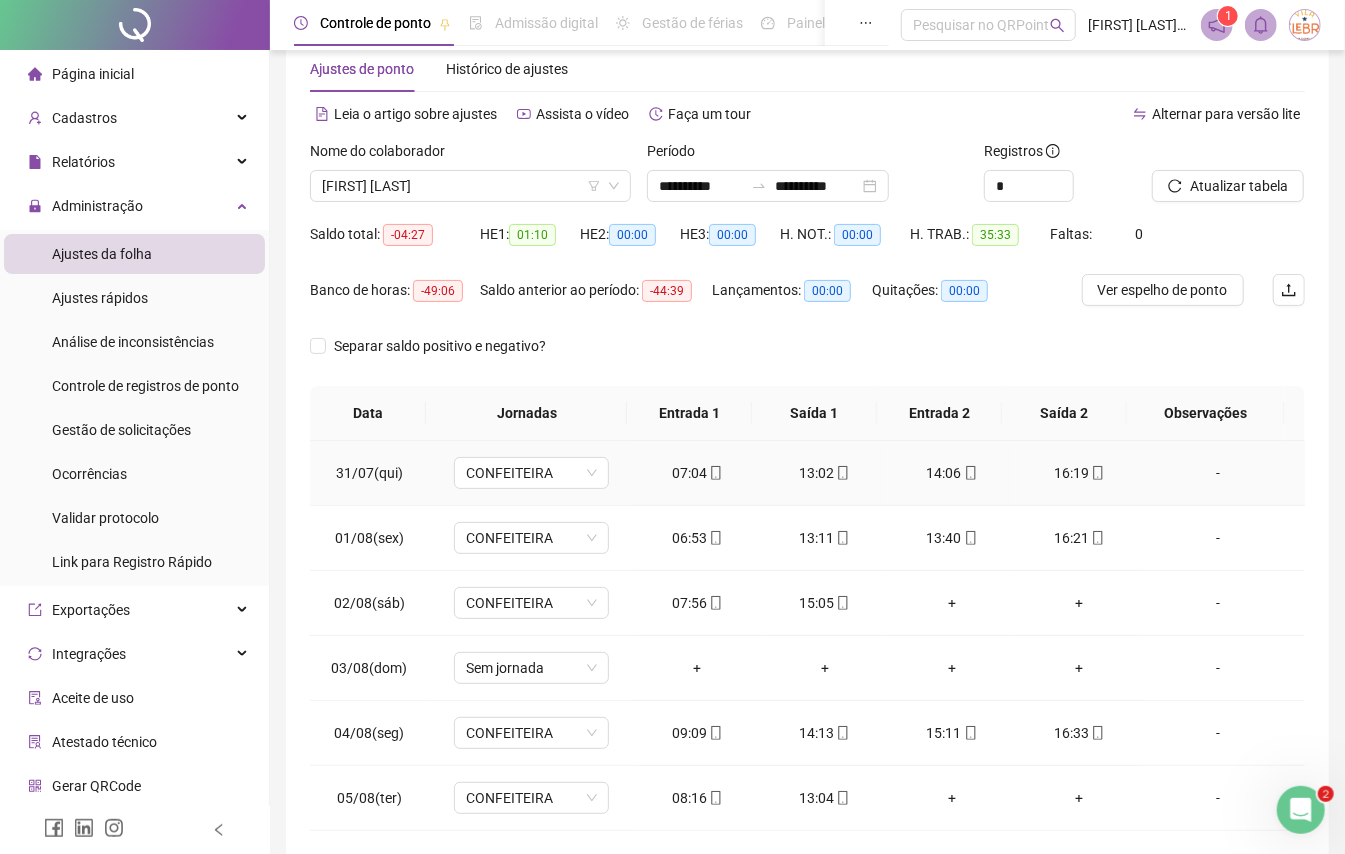 scroll, scrollTop: 0, scrollLeft: 0, axis: both 